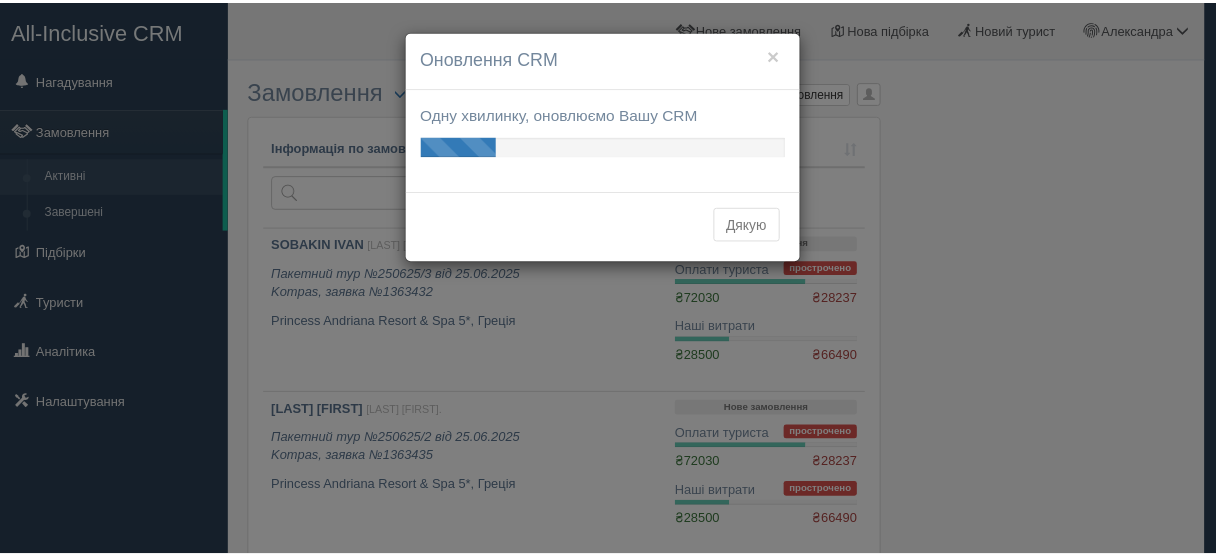scroll, scrollTop: 0, scrollLeft: 0, axis: both 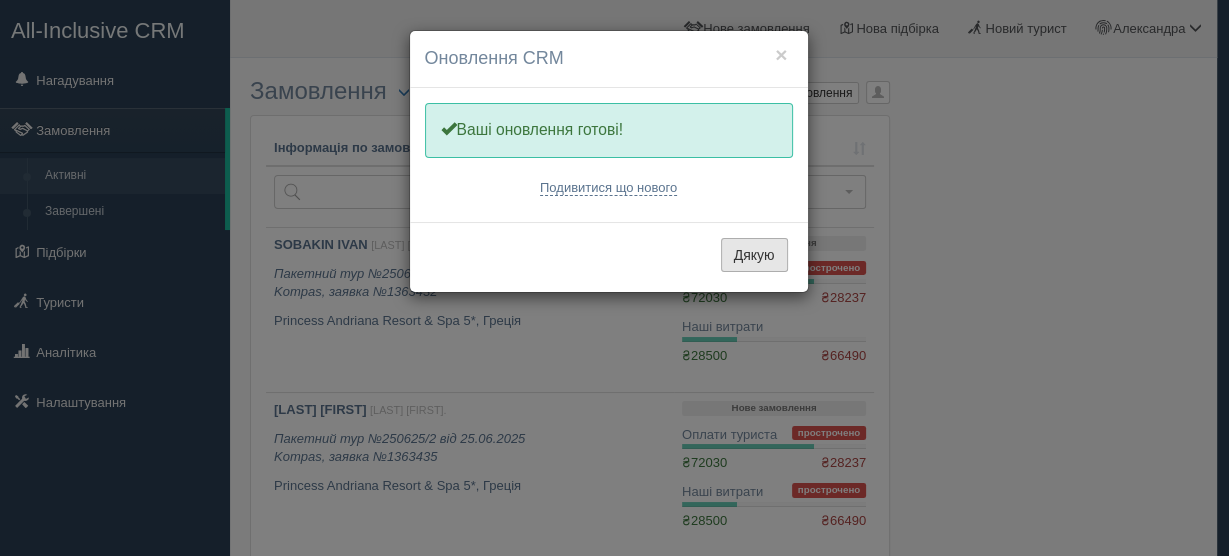 click on "Дякую" at bounding box center [754, 255] 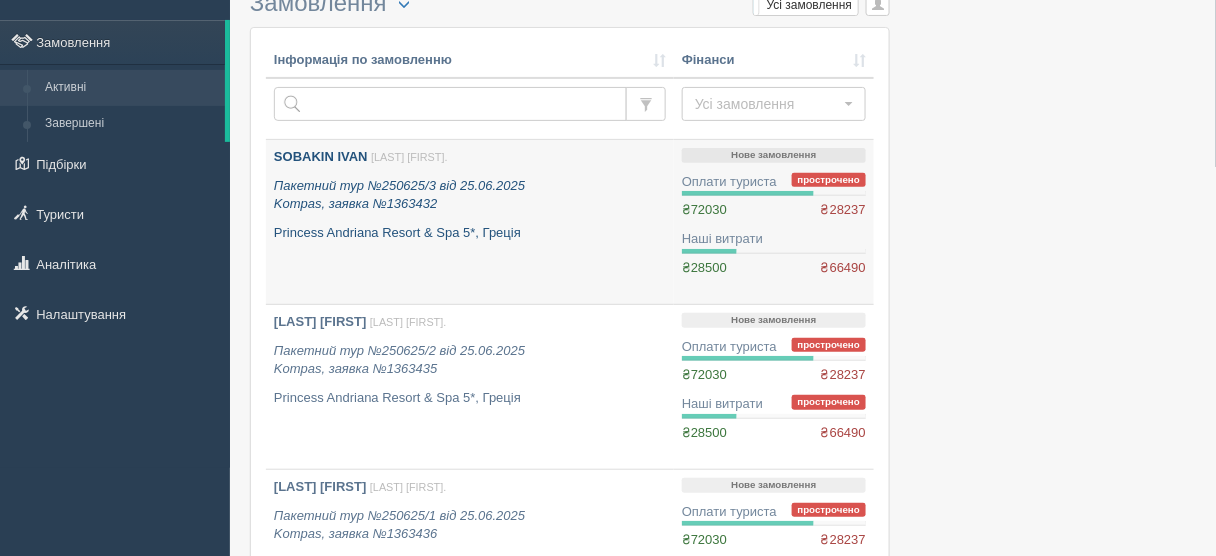 scroll, scrollTop: 0, scrollLeft: 0, axis: both 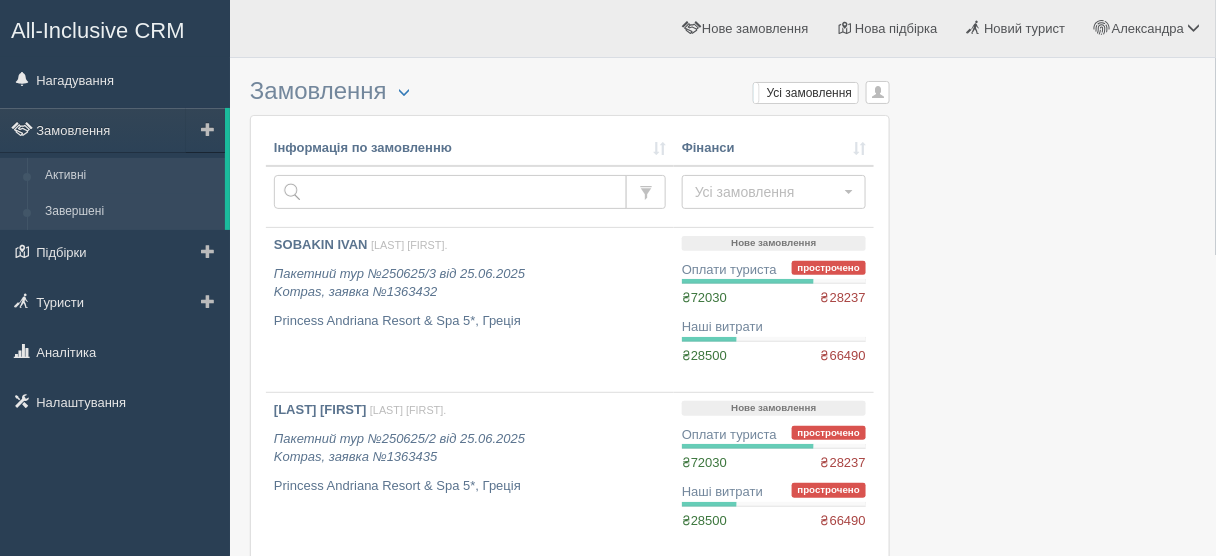 click on "Завершені" at bounding box center [130, 212] 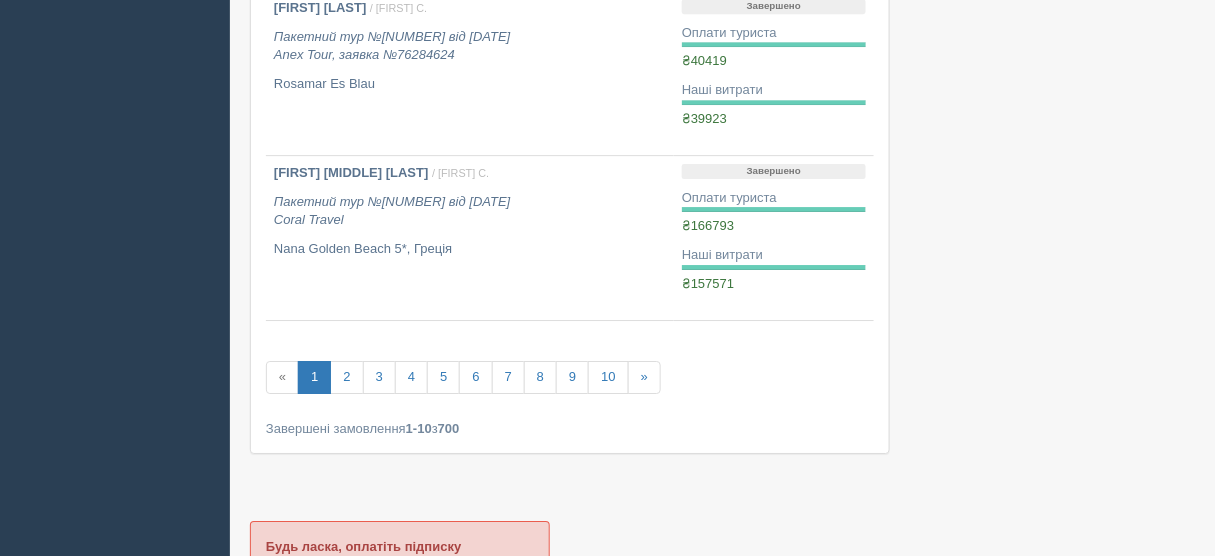 scroll, scrollTop: 1520, scrollLeft: 0, axis: vertical 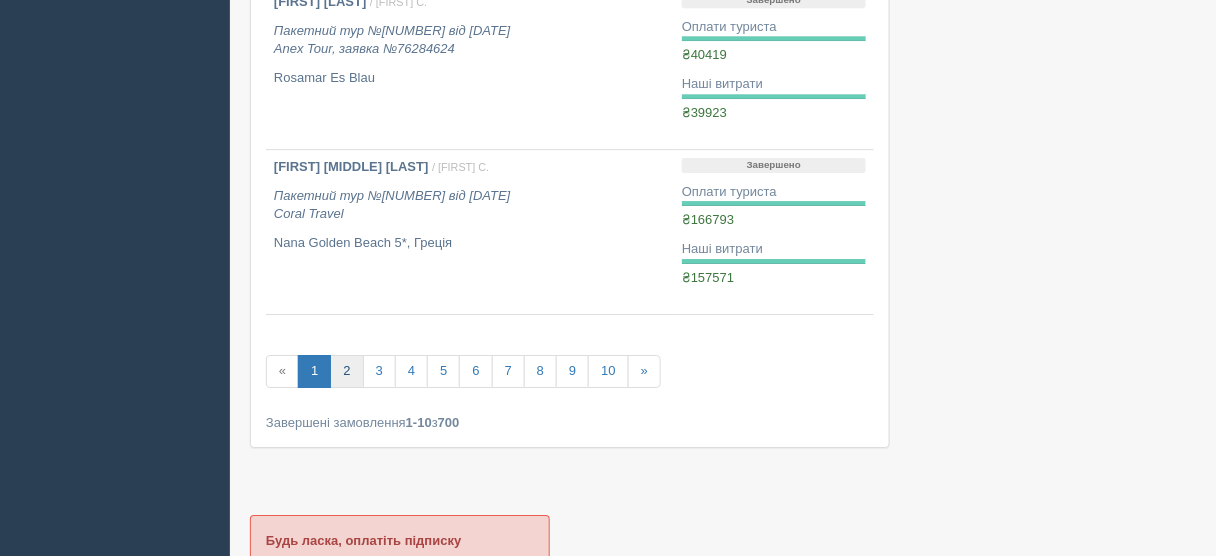 click on "2" at bounding box center (346, 371) 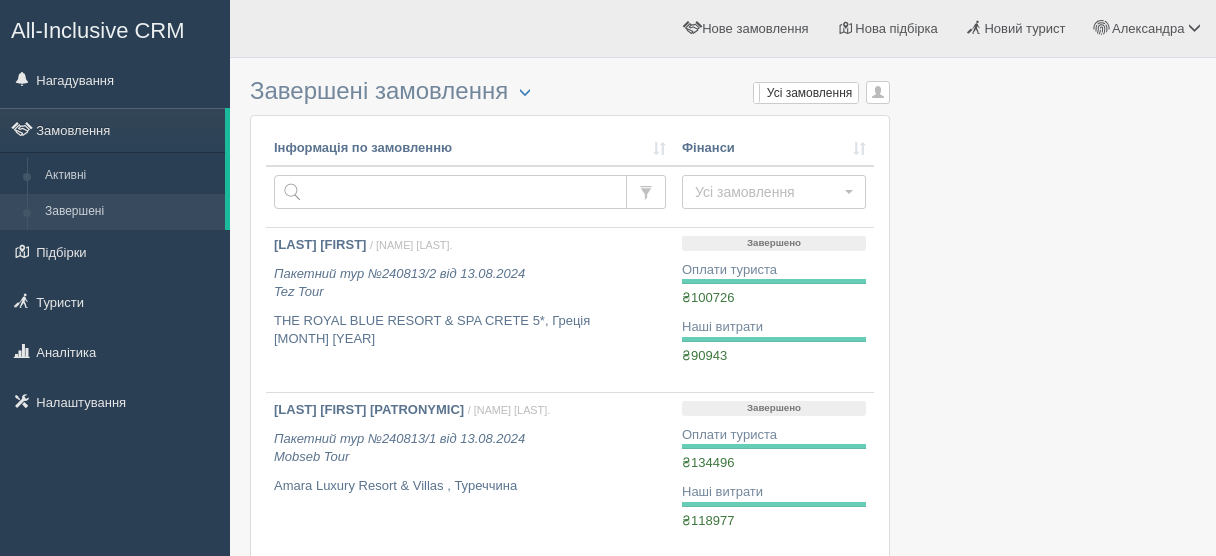 scroll, scrollTop: 0, scrollLeft: 0, axis: both 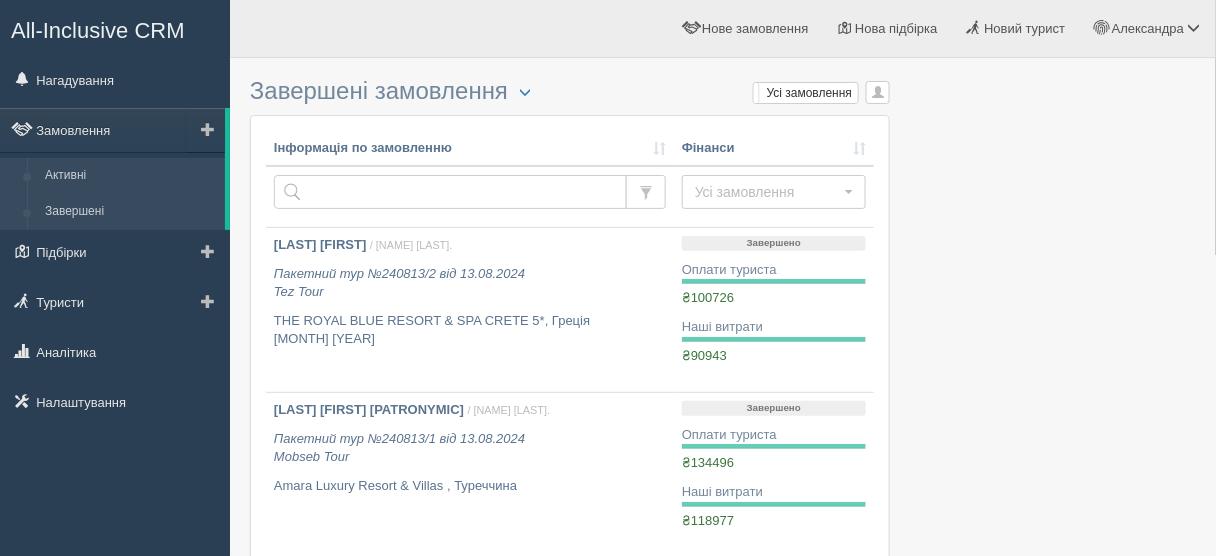 click on "Активні" at bounding box center (130, 176) 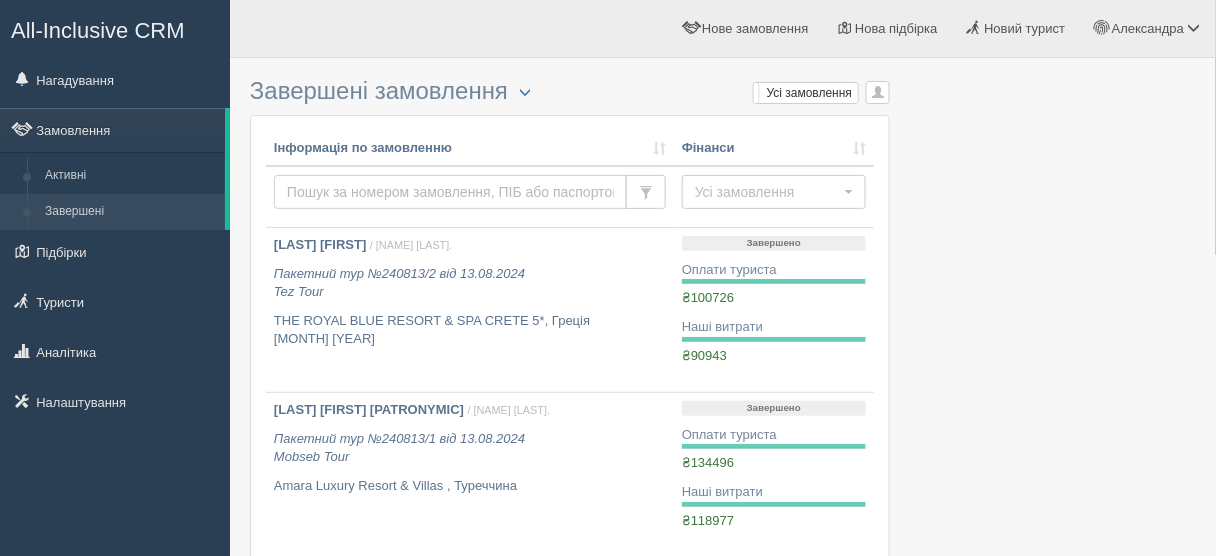 click at bounding box center [450, 192] 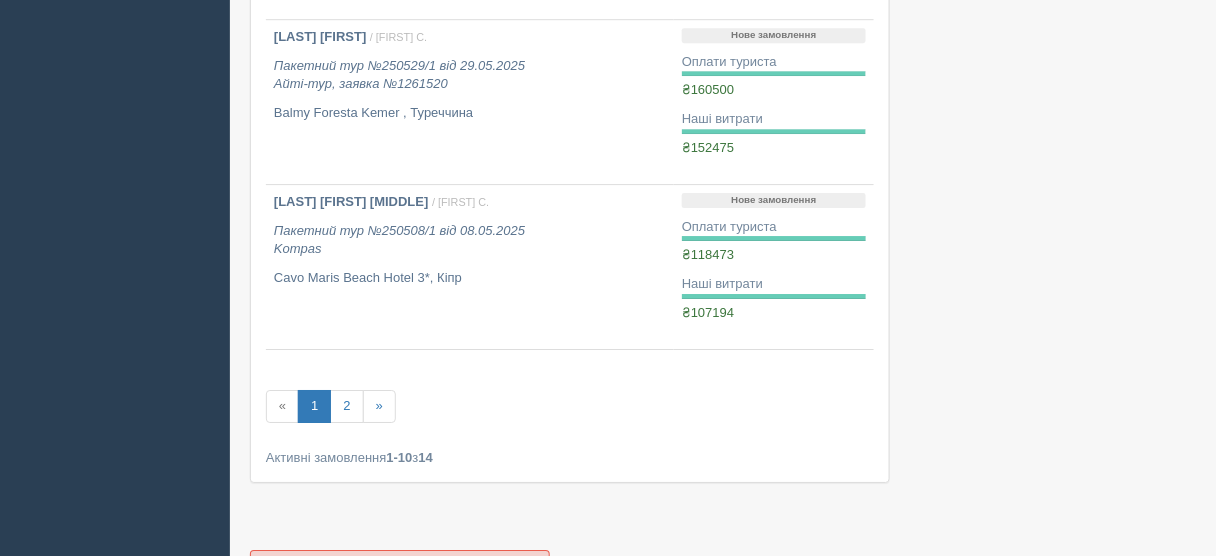 scroll, scrollTop: 1600, scrollLeft: 0, axis: vertical 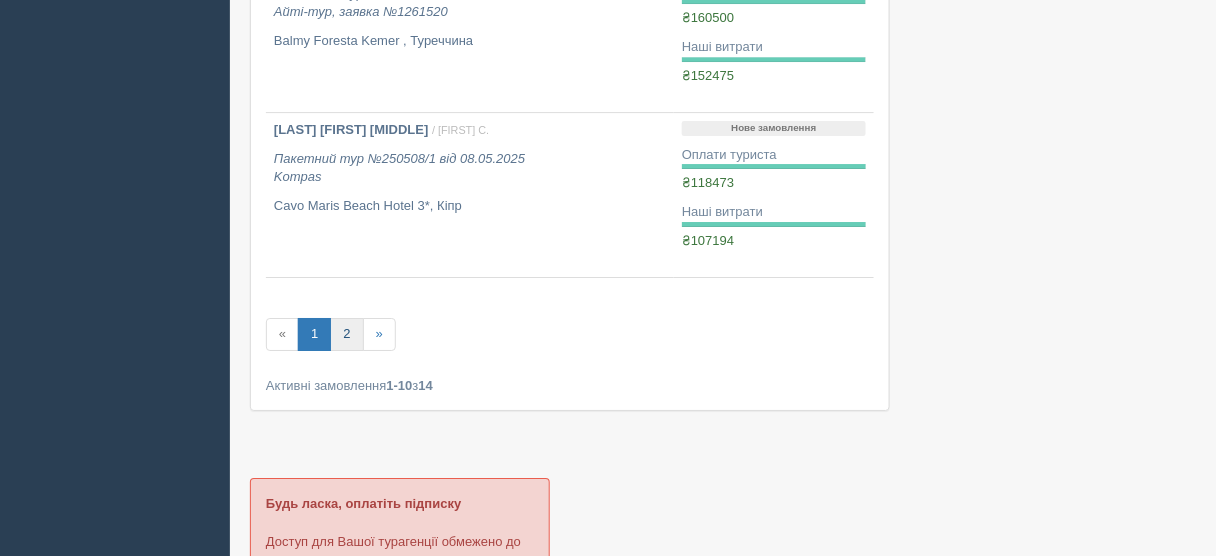 click on "2" at bounding box center [346, 334] 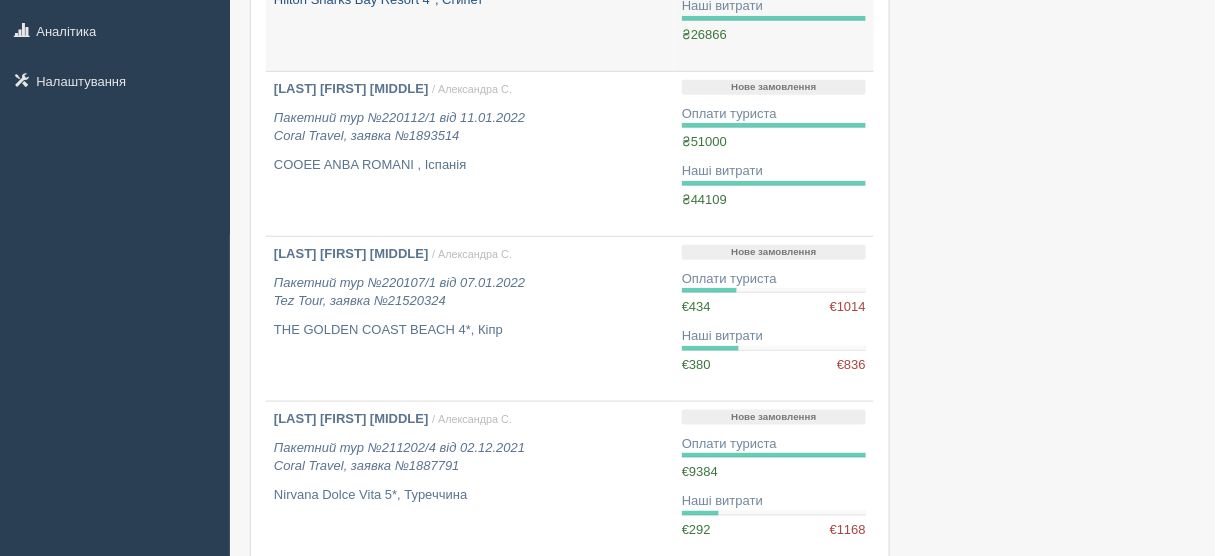 scroll, scrollTop: 320, scrollLeft: 0, axis: vertical 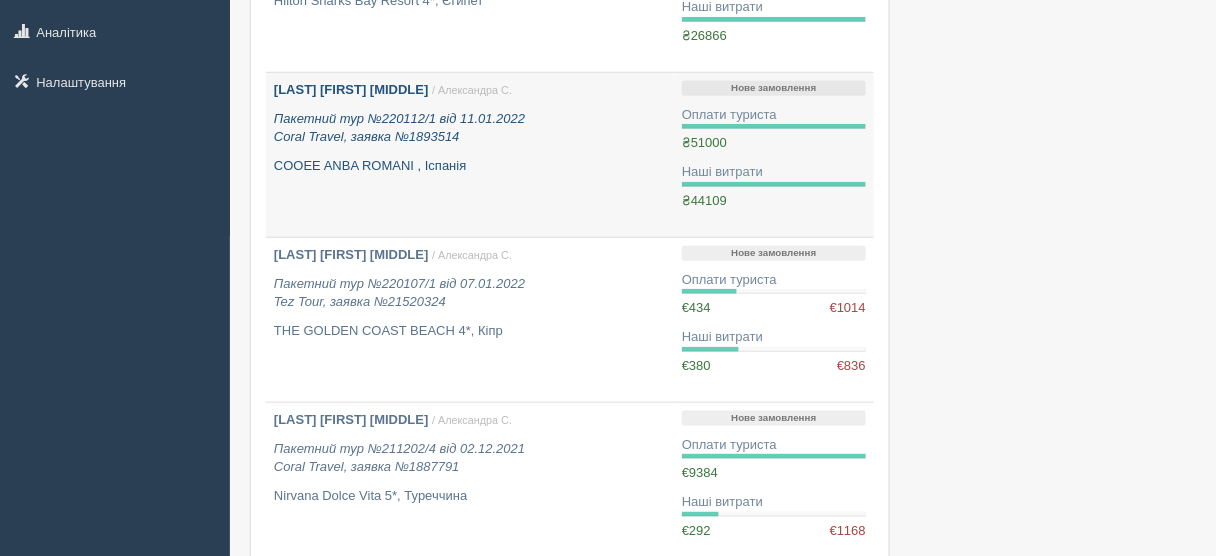 click on "Пакетний тур №220112/1 від 11.01.2022
Coral Travel, заявка №1893514" at bounding box center [470, 128] 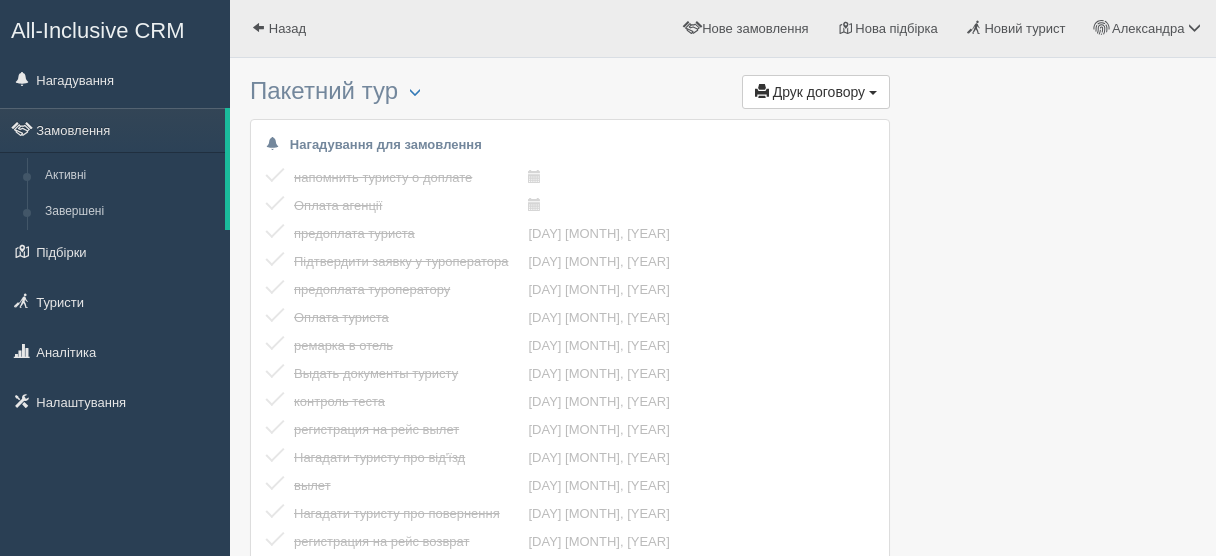 scroll, scrollTop: 0, scrollLeft: 0, axis: both 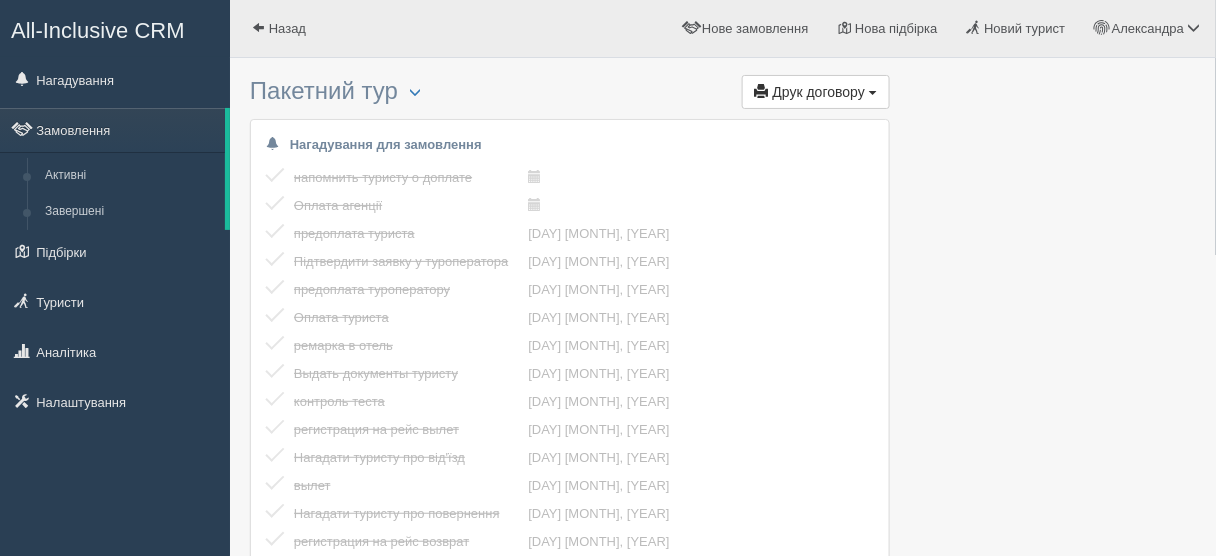 click on "Нагадування для замовлення" at bounding box center [386, 144] 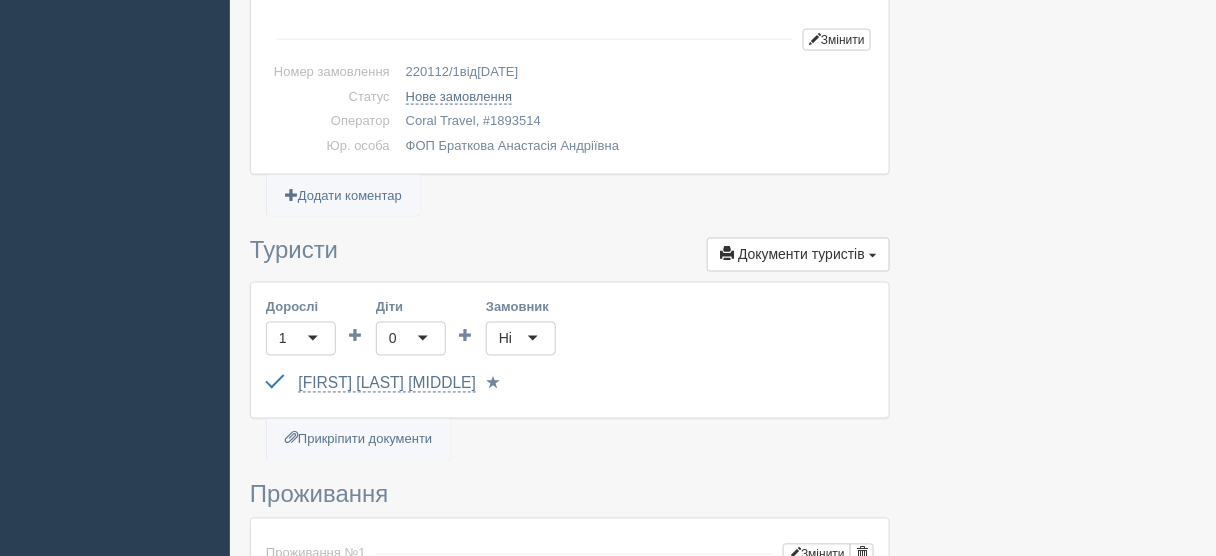 scroll, scrollTop: 720, scrollLeft: 0, axis: vertical 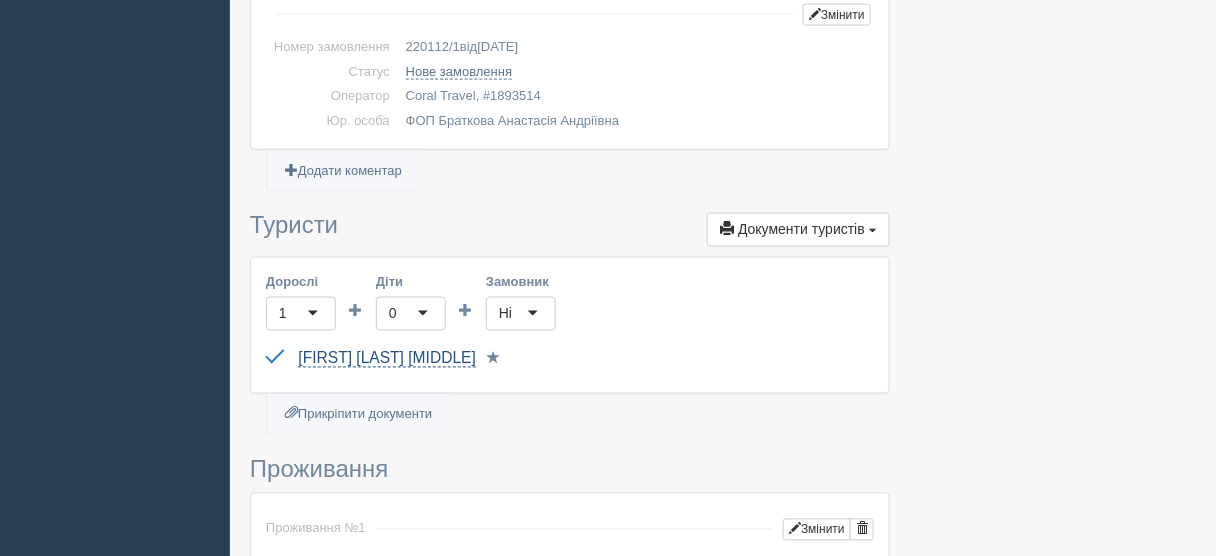 click on "Феденко Юрій Миколайович" at bounding box center [387, 359] 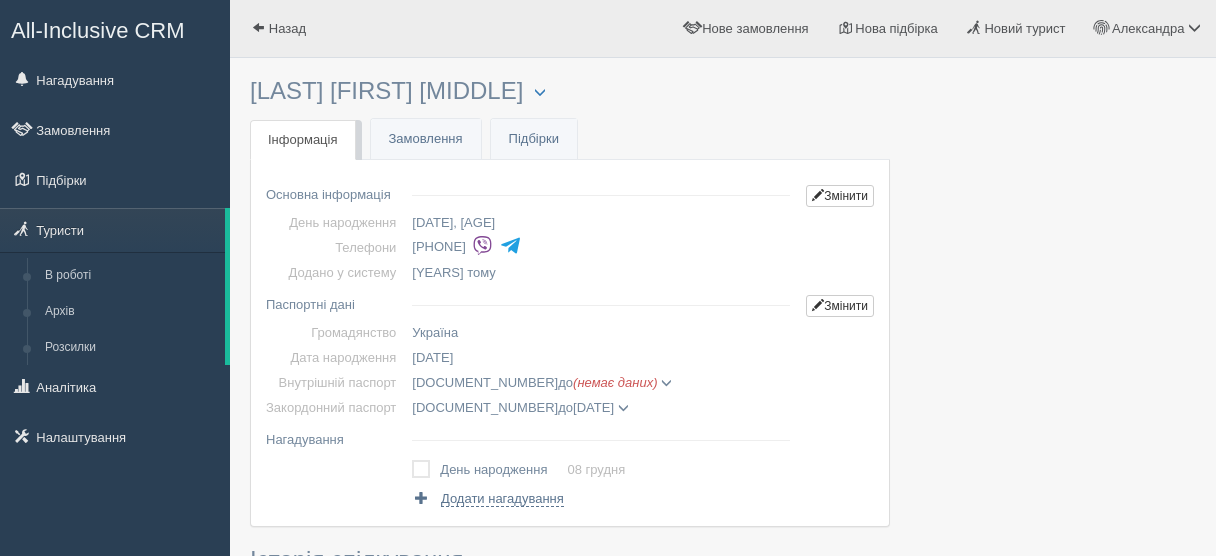 scroll, scrollTop: 0, scrollLeft: 0, axis: both 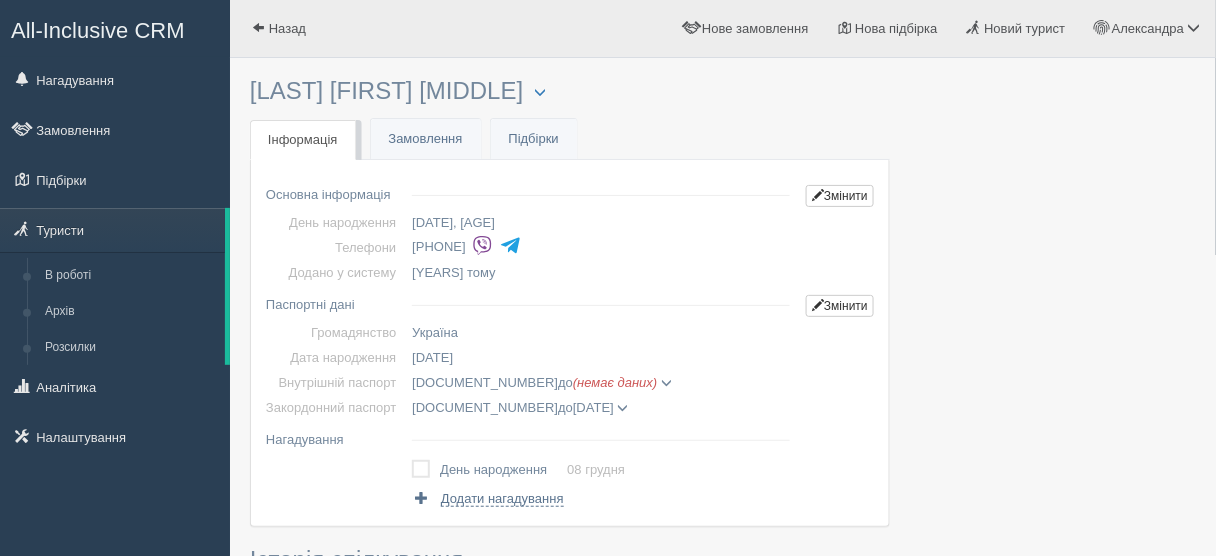 drag, startPoint x: 516, startPoint y: 244, endPoint x: 403, endPoint y: 248, distance: 113.07078 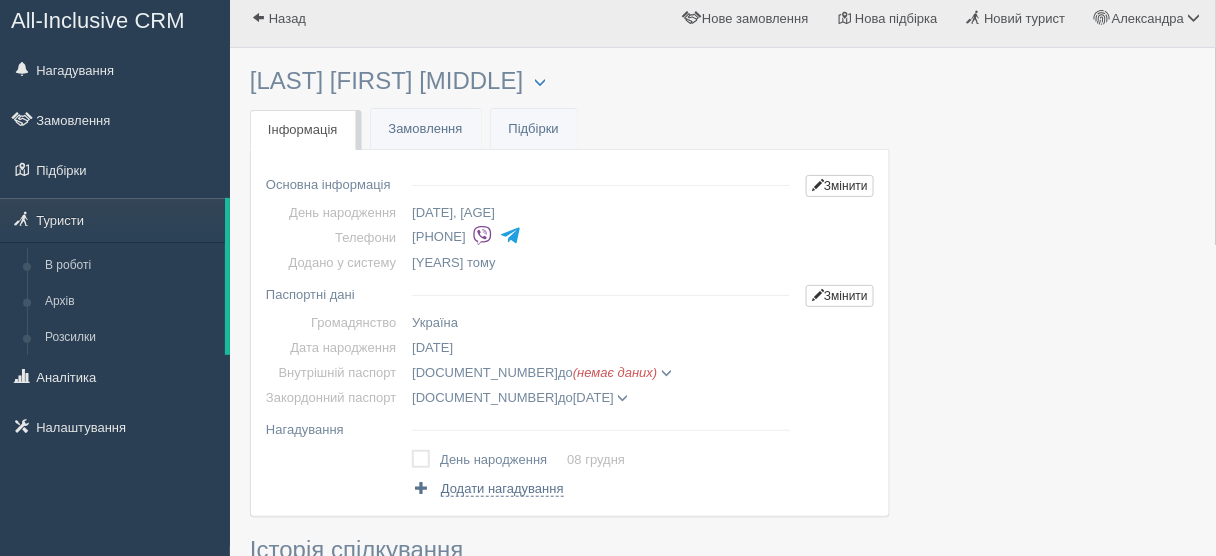 scroll, scrollTop: 0, scrollLeft: 0, axis: both 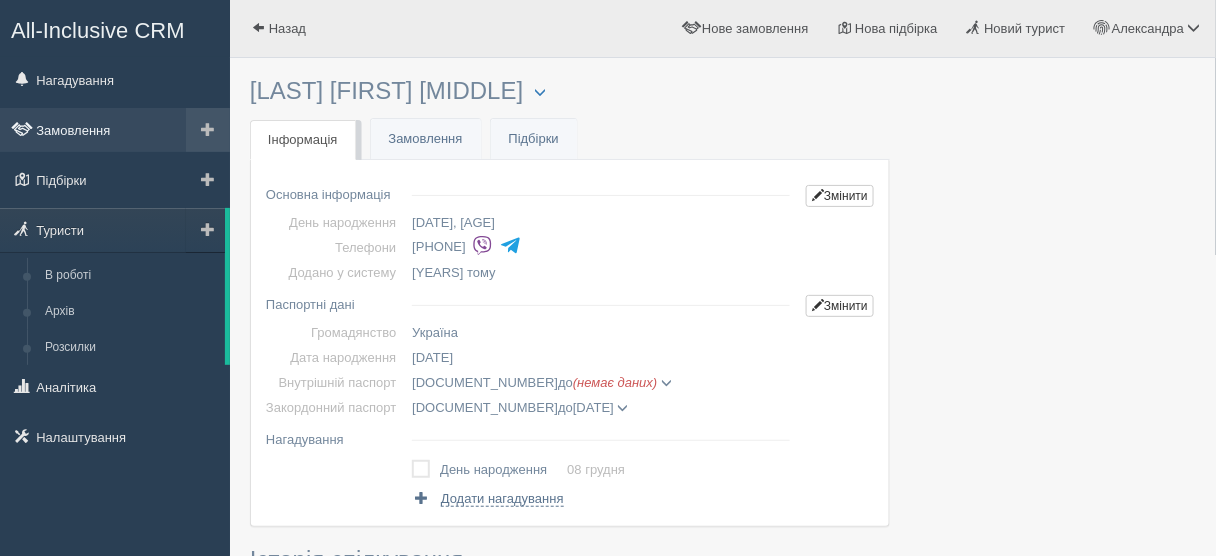 click on "Замовлення" at bounding box center (115, 130) 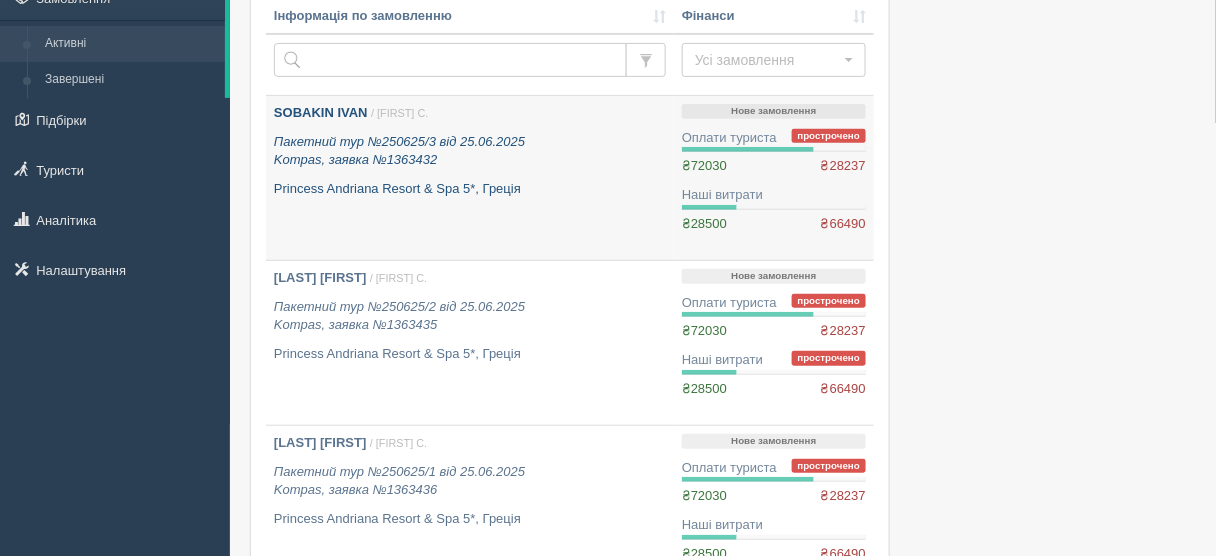 scroll, scrollTop: 0, scrollLeft: 0, axis: both 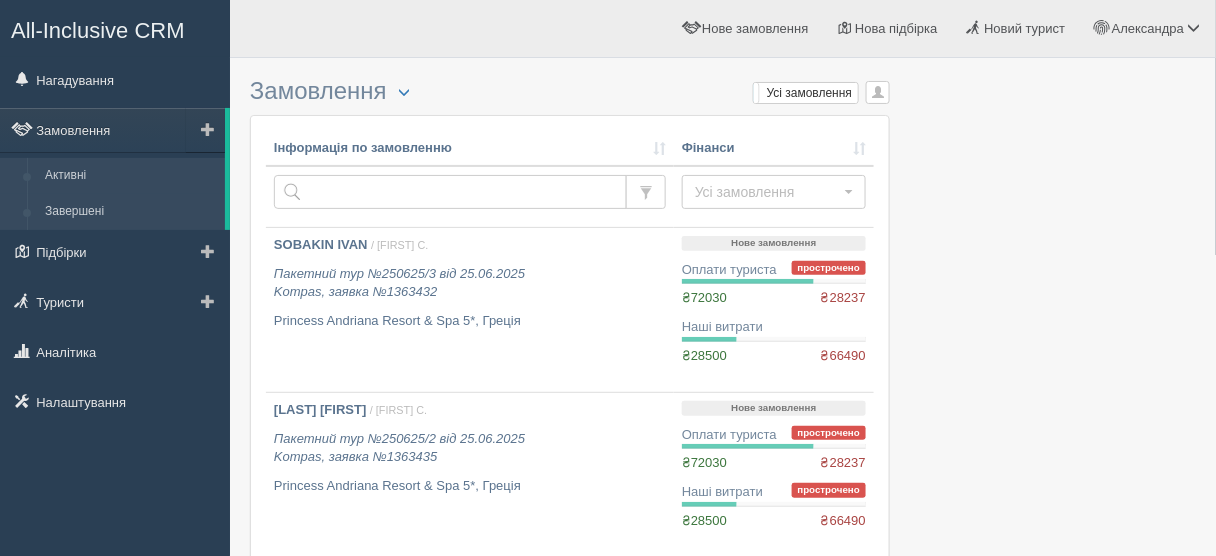 click on "Завершені" at bounding box center (130, 212) 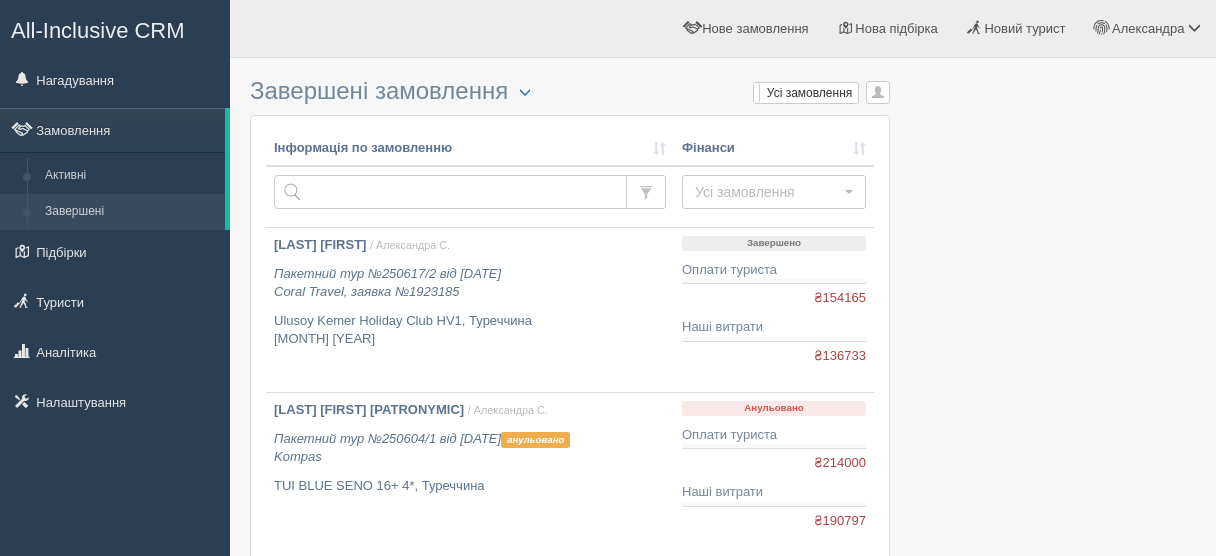scroll, scrollTop: 0, scrollLeft: 0, axis: both 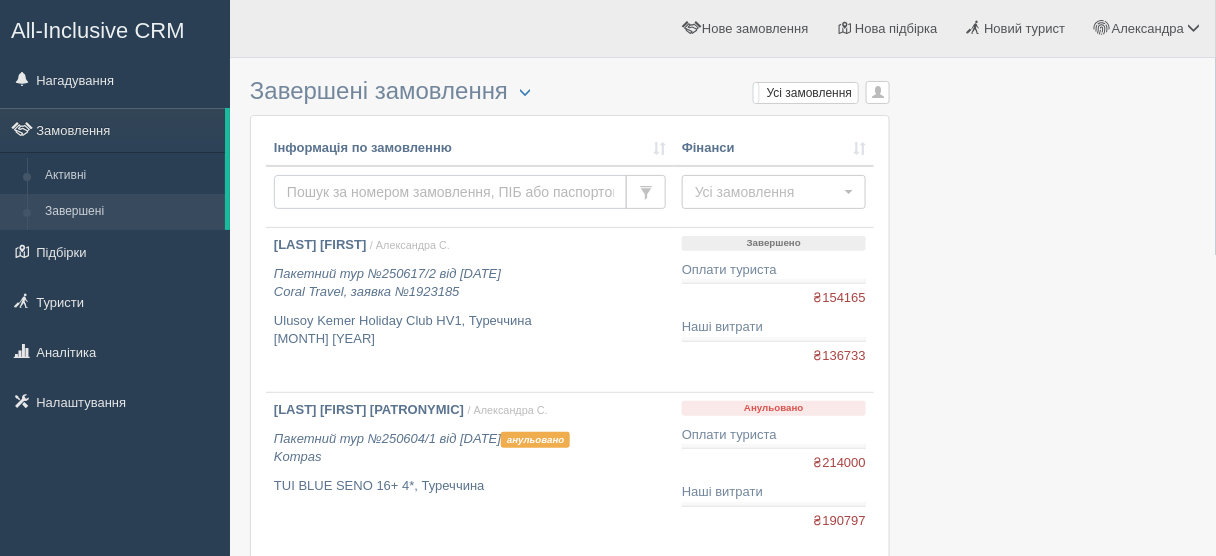 click at bounding box center [450, 192] 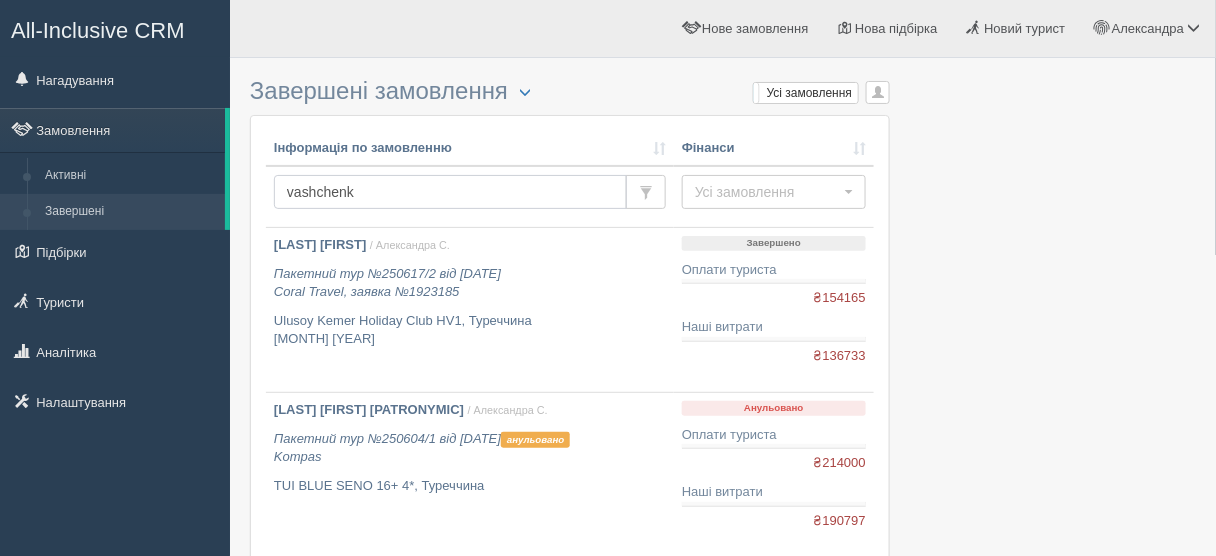 type on "vashchenko" 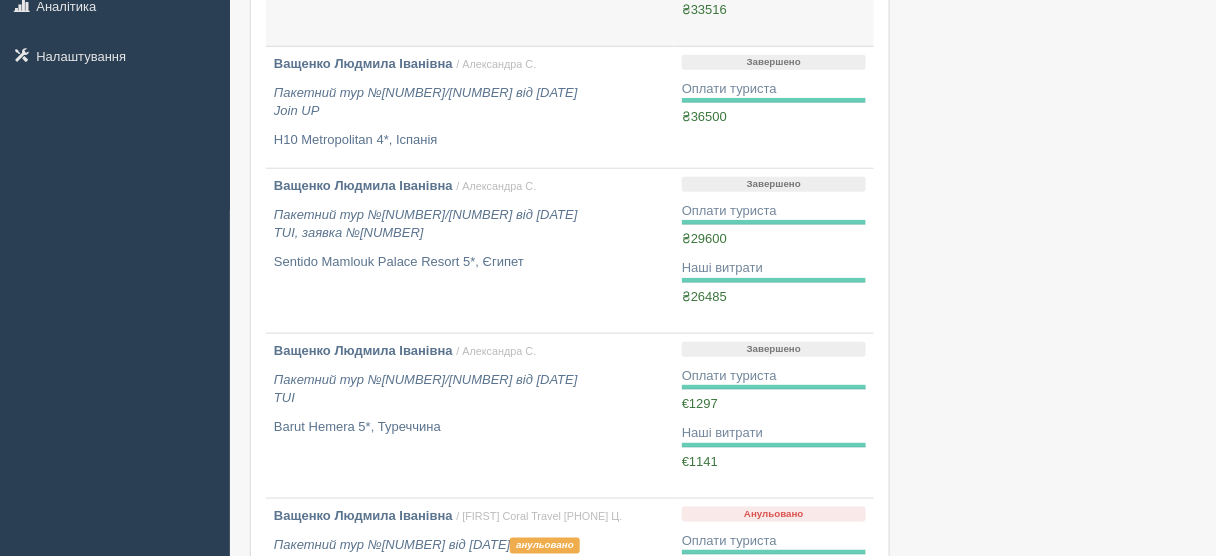 scroll, scrollTop: 320, scrollLeft: 0, axis: vertical 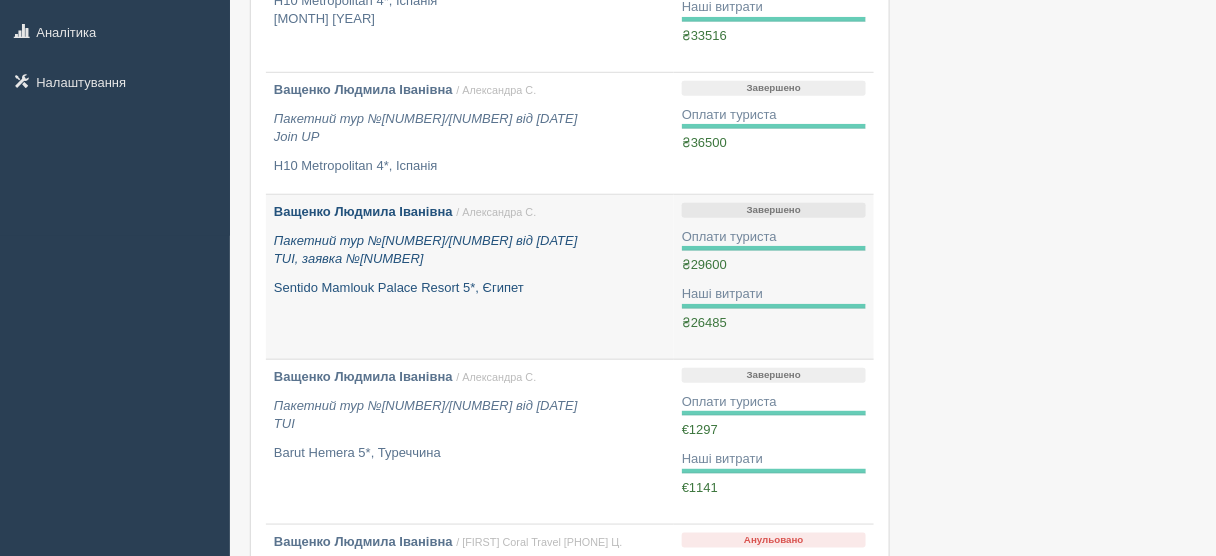 click on "Пакетний тур №[NUMBER]/[NUMBER] від [DATE]
TUI, заявка №[NUMBER]" at bounding box center [426, 250] 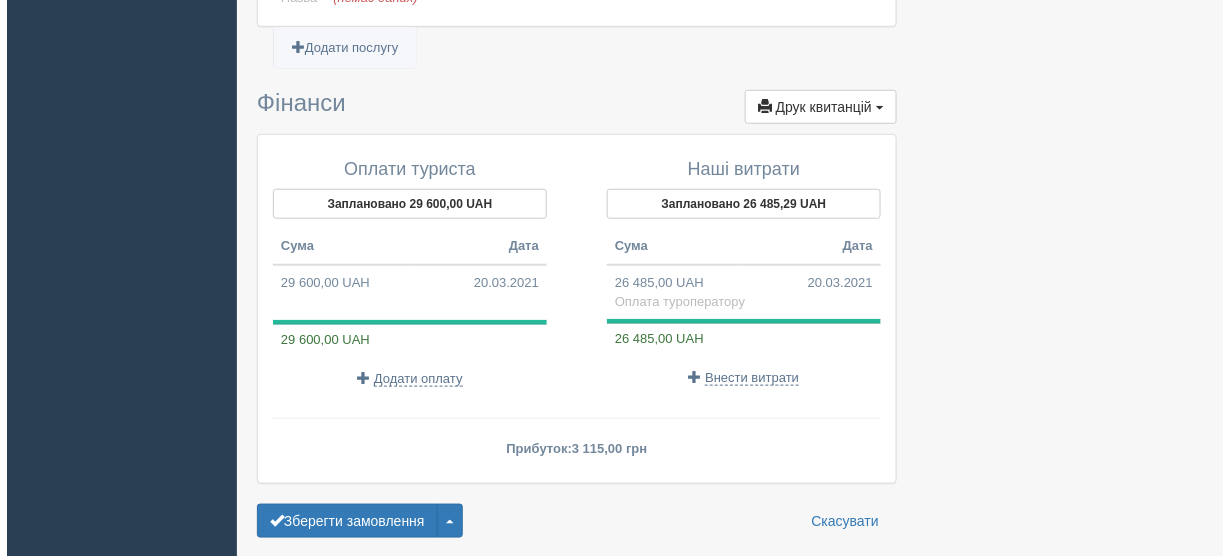 scroll, scrollTop: 2240, scrollLeft: 0, axis: vertical 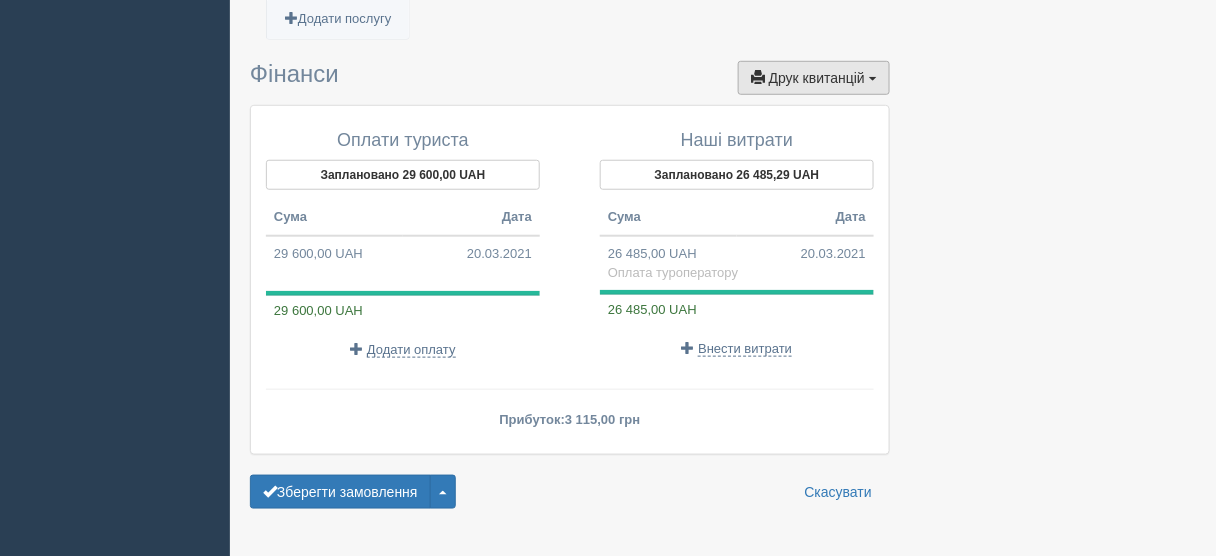 click on "Друк квитанцій" at bounding box center (817, 78) 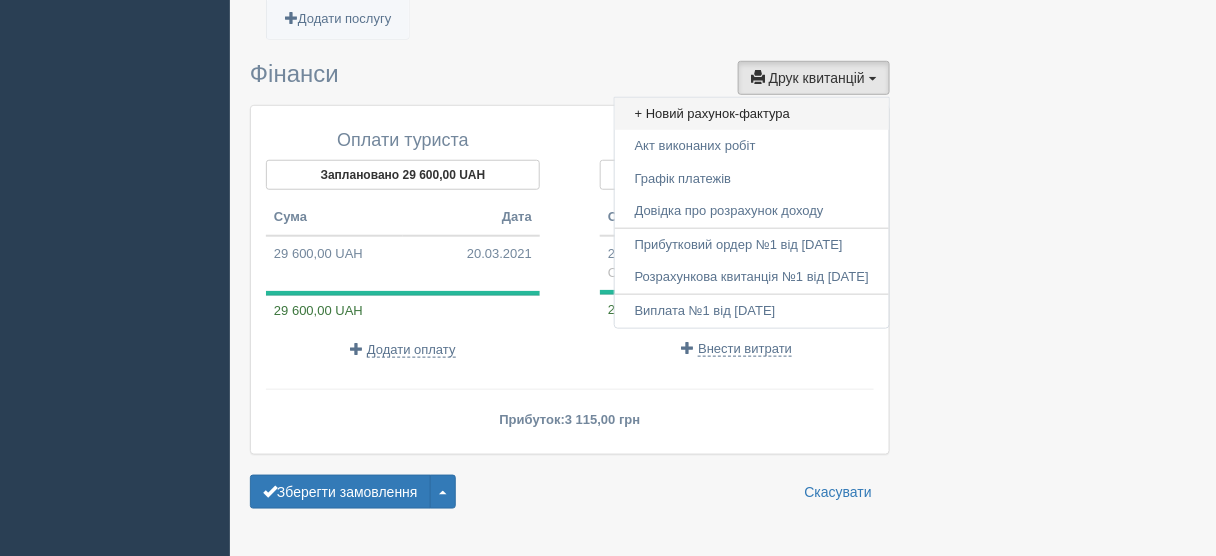 click on "+ Новий рахунок-фактура" at bounding box center (752, 114) 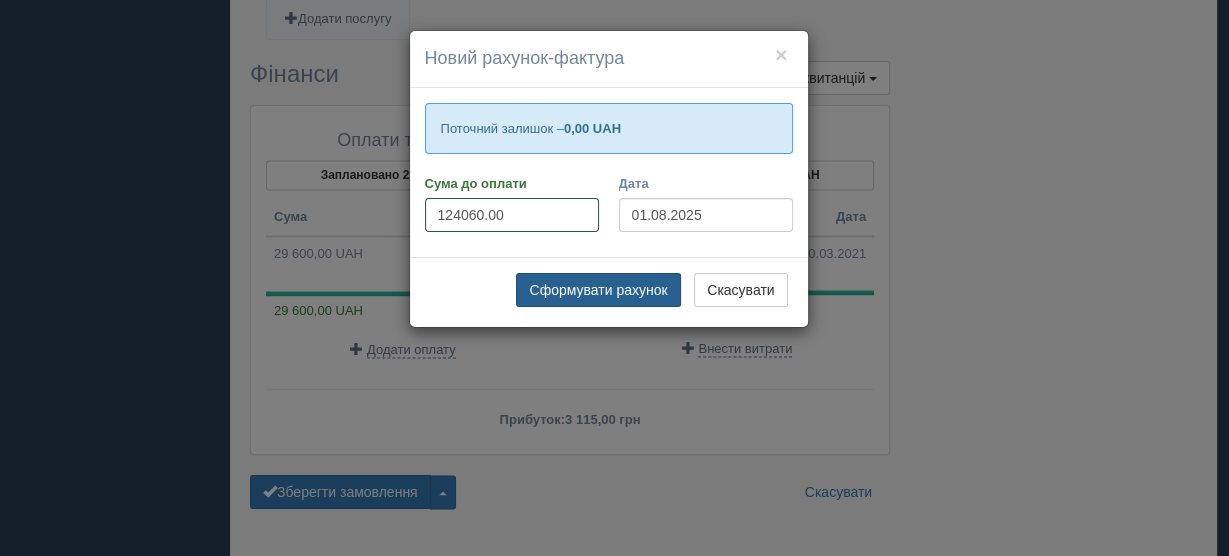 type on "124060.00" 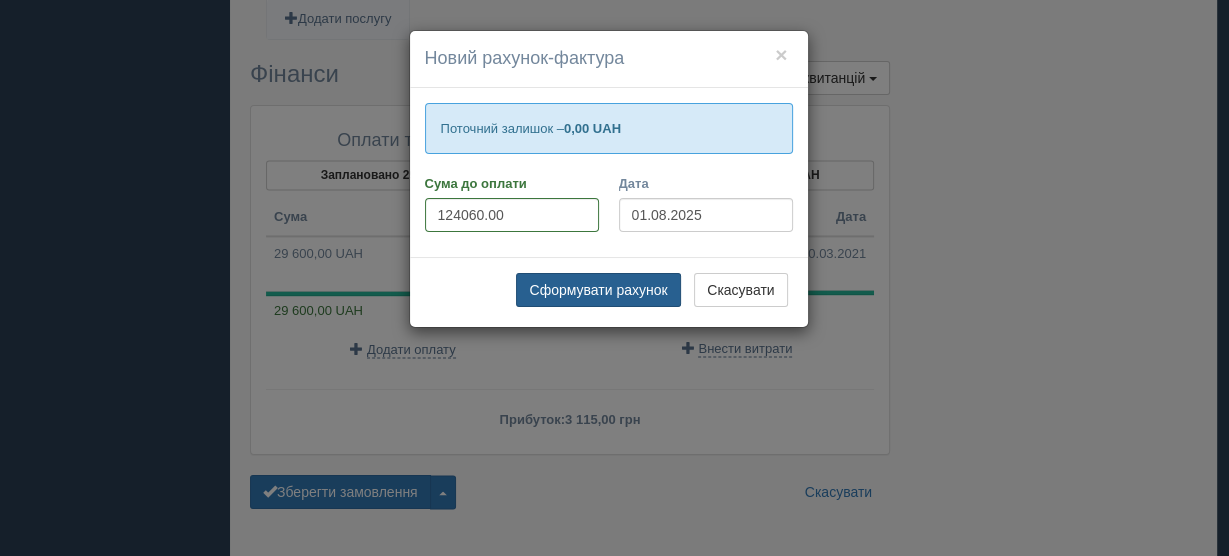 click on "Сформувати рахунок" at bounding box center (598, 290) 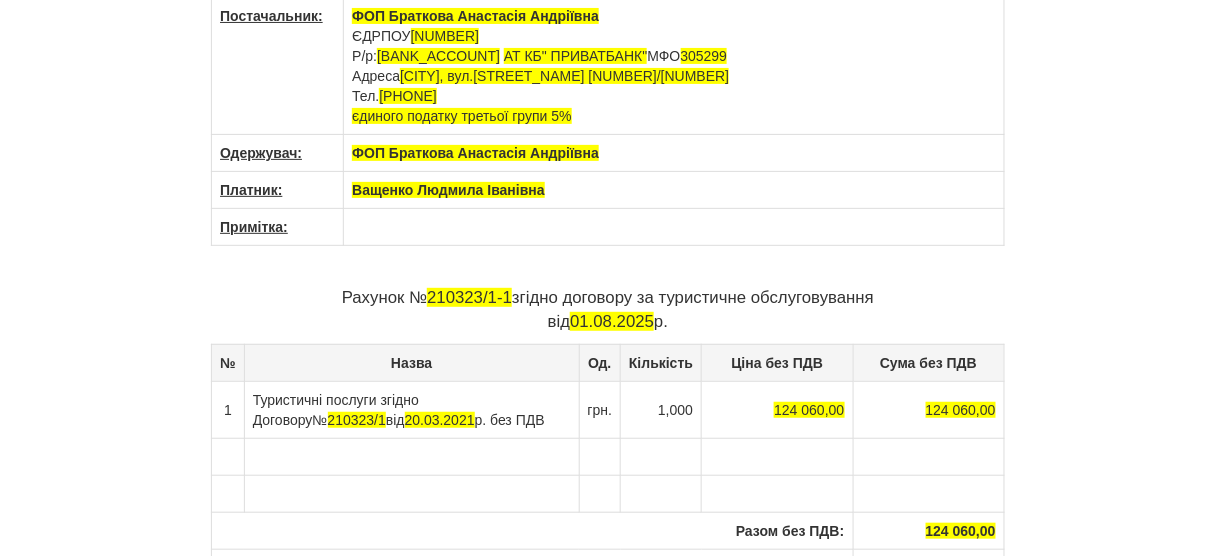 scroll, scrollTop: 160, scrollLeft: 0, axis: vertical 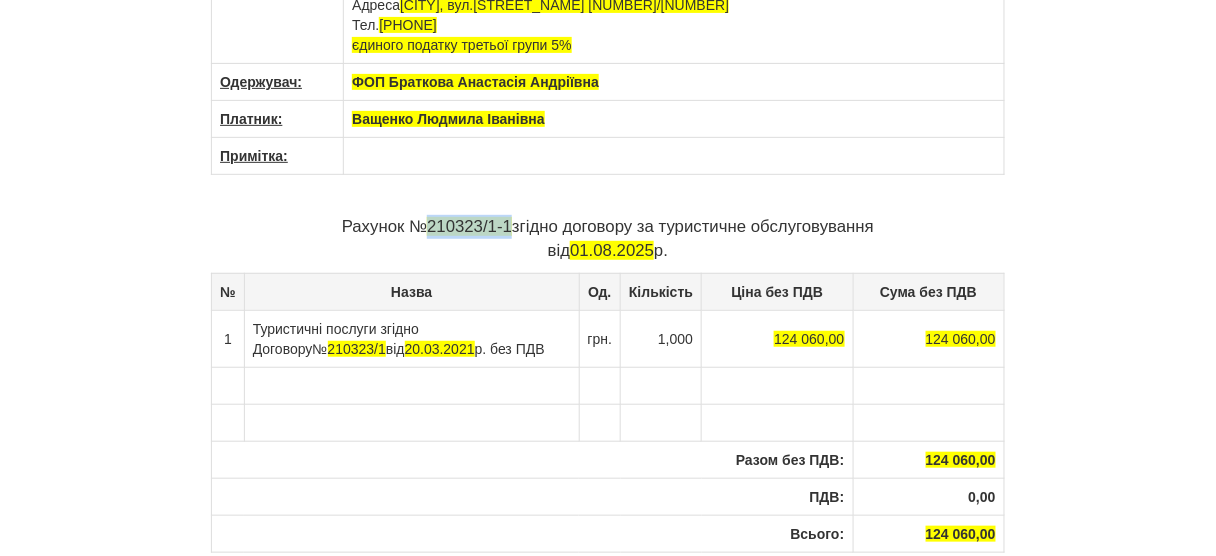 drag, startPoint x: 428, startPoint y: 221, endPoint x: 513, endPoint y: 223, distance: 85.02353 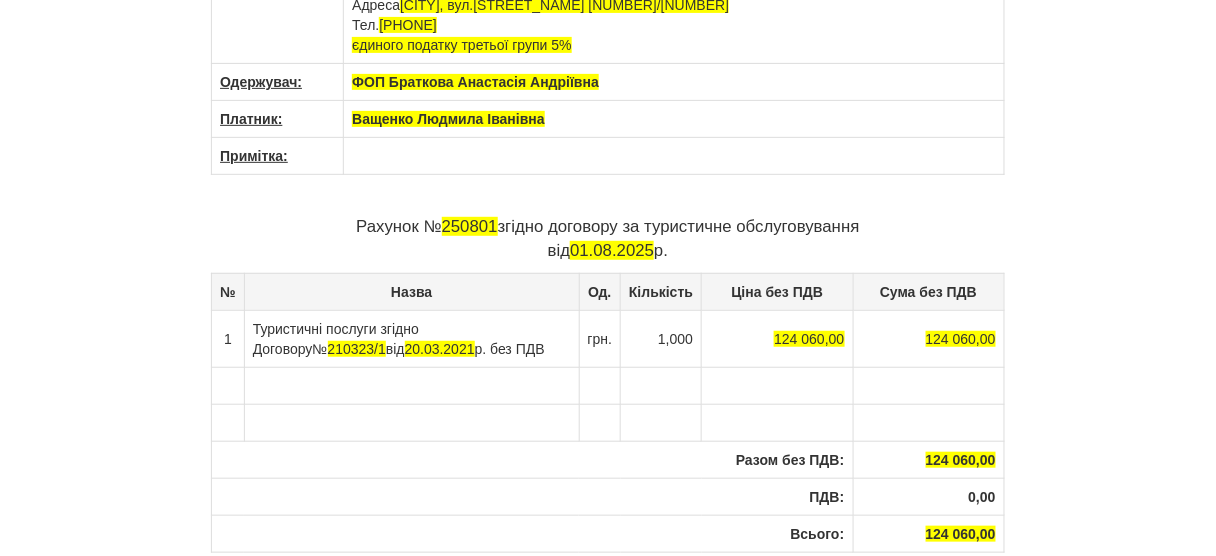 drag, startPoint x: 503, startPoint y: 223, endPoint x: 881, endPoint y: 214, distance: 378.10712 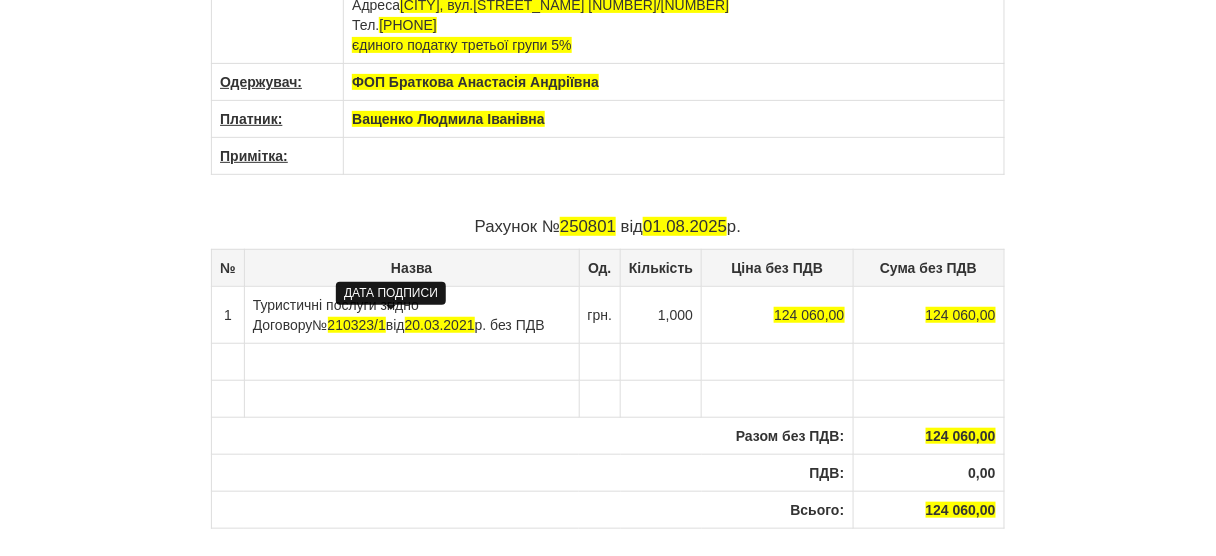 scroll, scrollTop: 240, scrollLeft: 0, axis: vertical 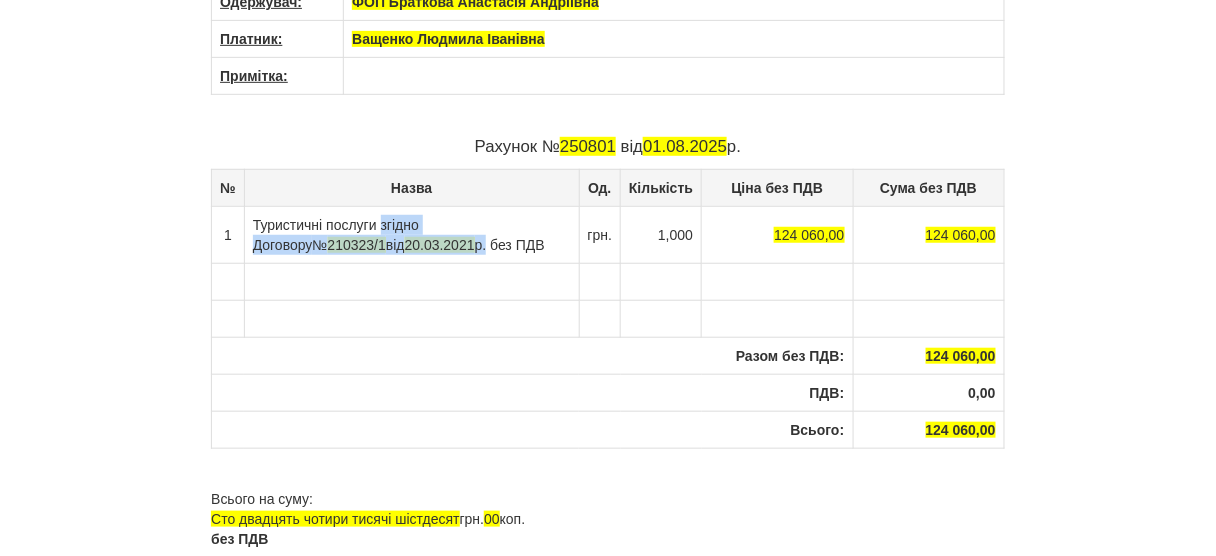 drag, startPoint x: 378, startPoint y: 222, endPoint x: 435, endPoint y: 243, distance: 60.74537 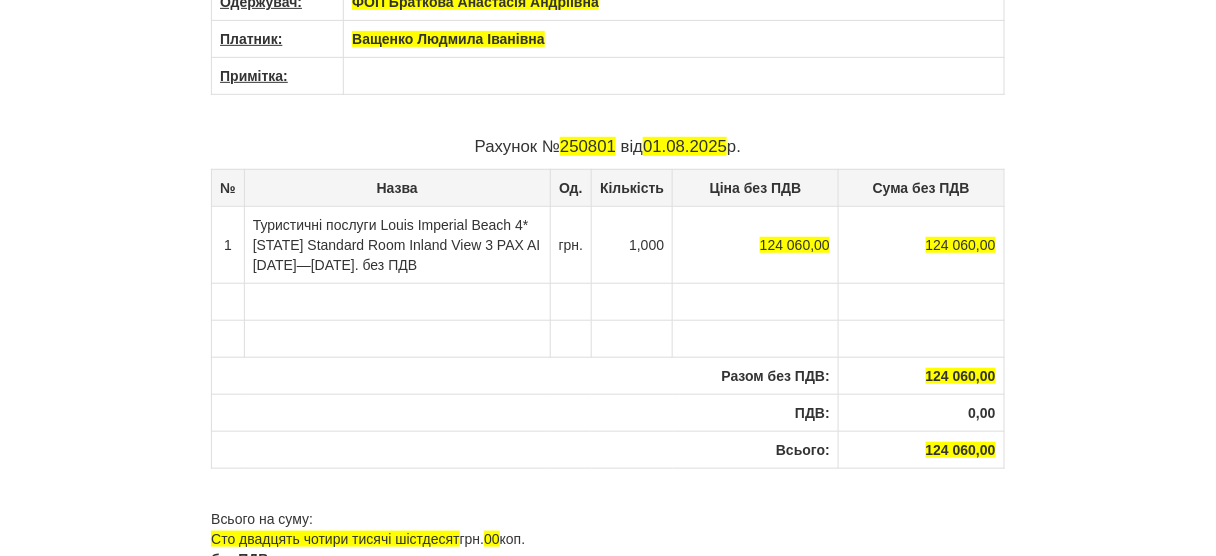click on "Туристичні послуги Louis Imperial Beach 4*	[CITY]	Standard Room Inland View	3 PAX	AI	[DATE]—[DATE] . без ПДВ" at bounding box center [397, 244] 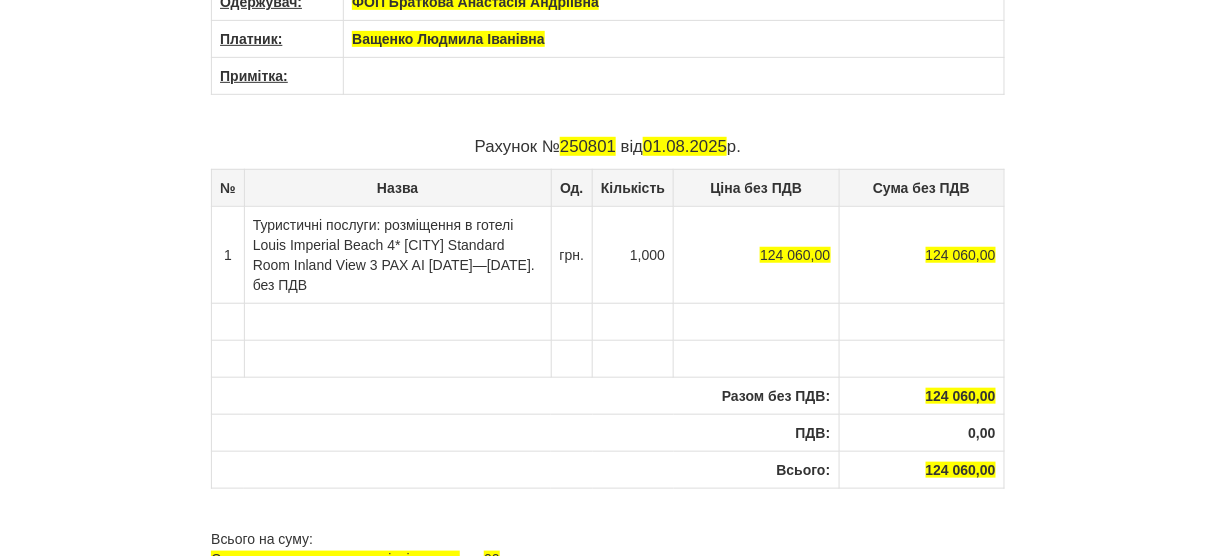 click on "Туристичні послуги: розміщення в готелі Louis Imperial Beach 4*	[CITY]	Standard Room Inland View	3 PAX	AI	[DATE]—[DATE] . без ПДВ" at bounding box center (397, 254) 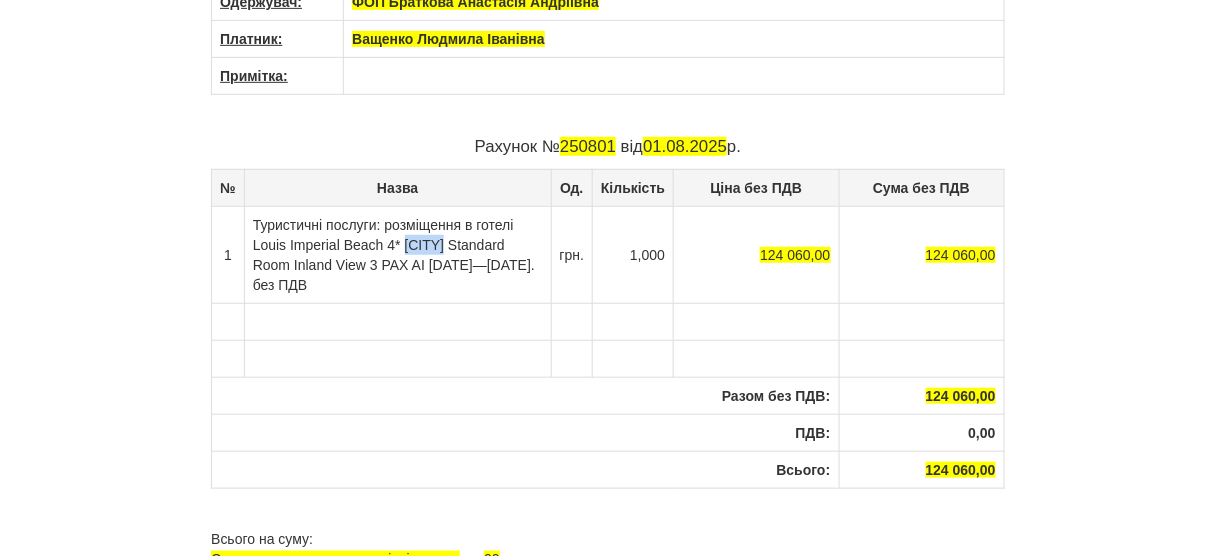 drag, startPoint x: 404, startPoint y: 243, endPoint x: 449, endPoint y: 242, distance: 45.01111 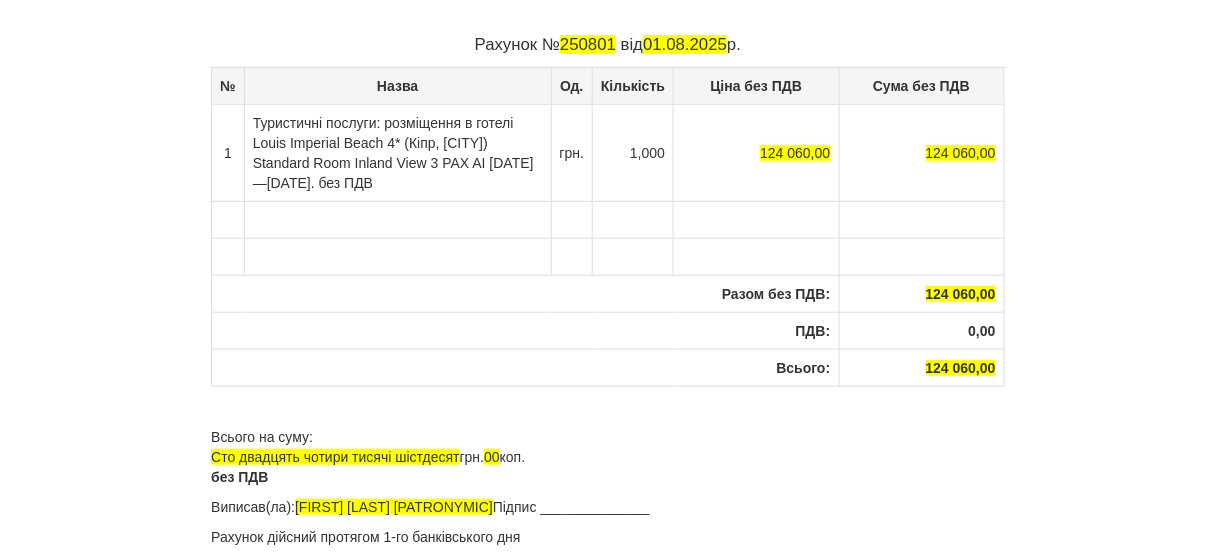 scroll, scrollTop: 363, scrollLeft: 0, axis: vertical 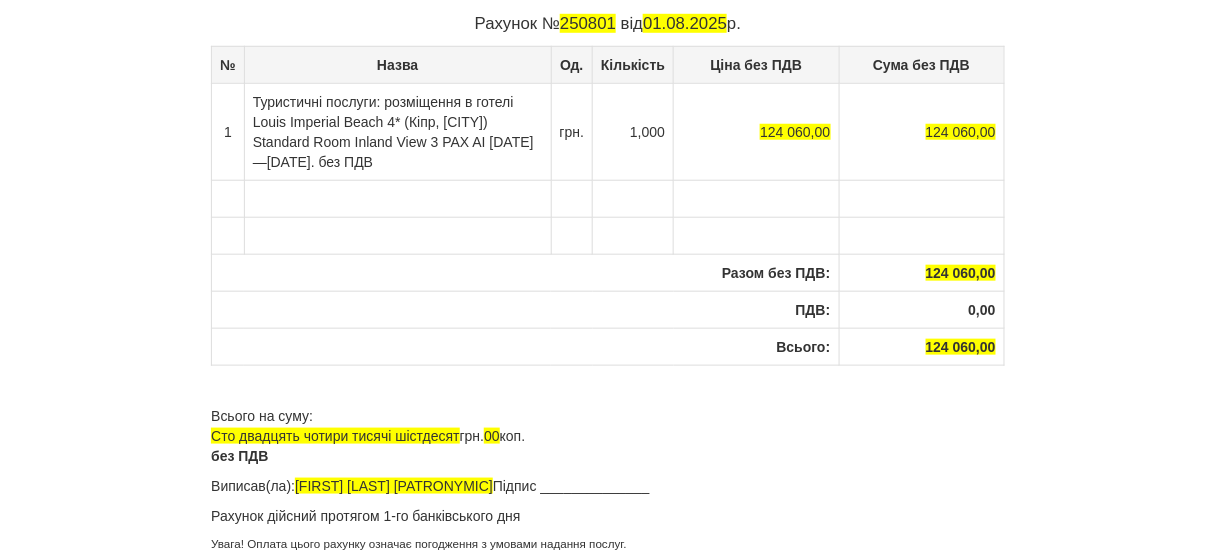 drag, startPoint x: 678, startPoint y: 486, endPoint x: 506, endPoint y: 484, distance: 172.01163 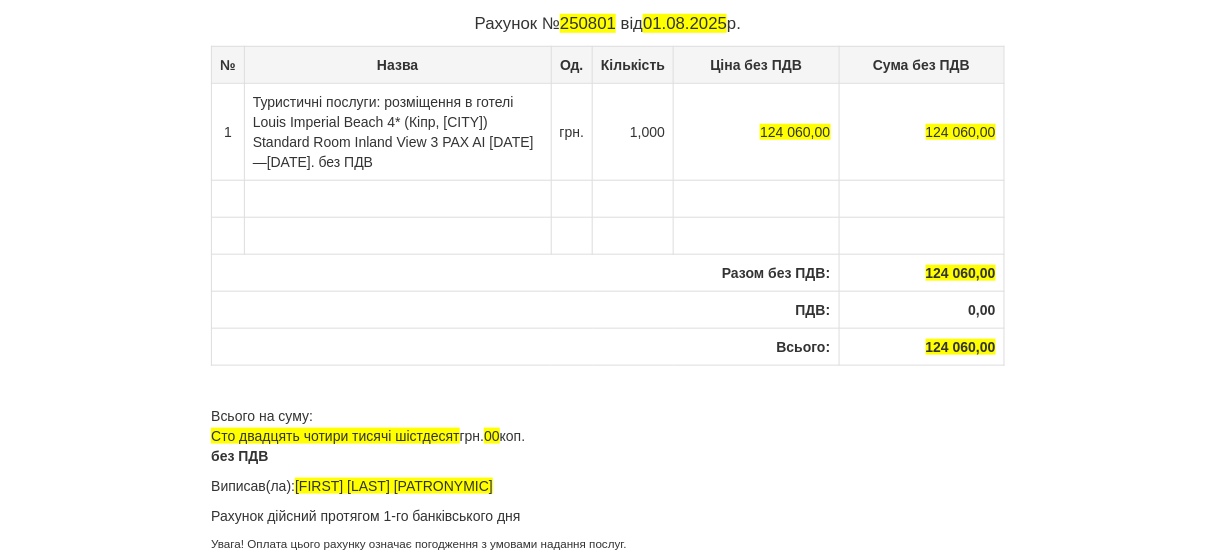 click on "Увага! Оплата цього рахунку означає погодження з умовами надання послуг." at bounding box center [608, 544] 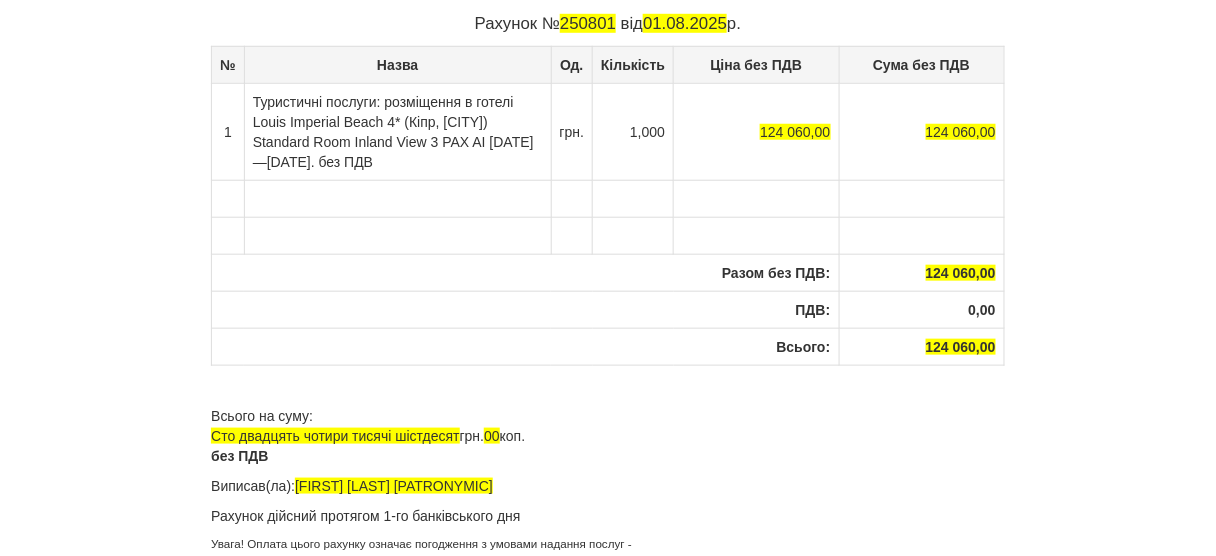 scroll, scrollTop: 380, scrollLeft: 0, axis: vertical 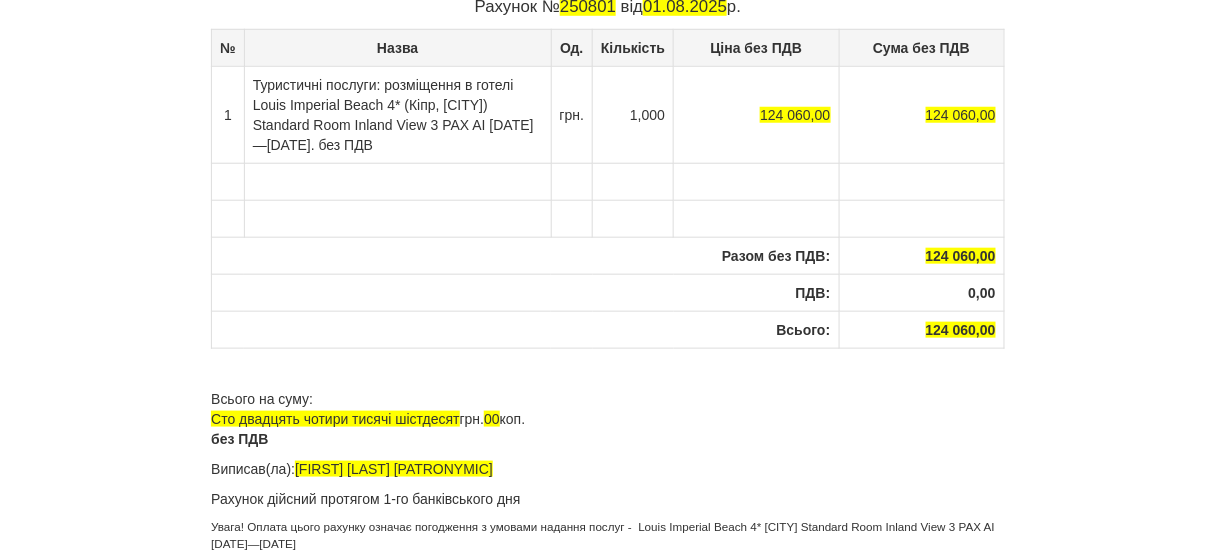 click on "Увага! Оплата цього рахунку означає погодження з умовами надання послуг -  Louis Imperial Beach 4*	[CITY]	Standard Room Inland View	3 PAX	AI	[DATE]—[DATE]" at bounding box center [608, 535] 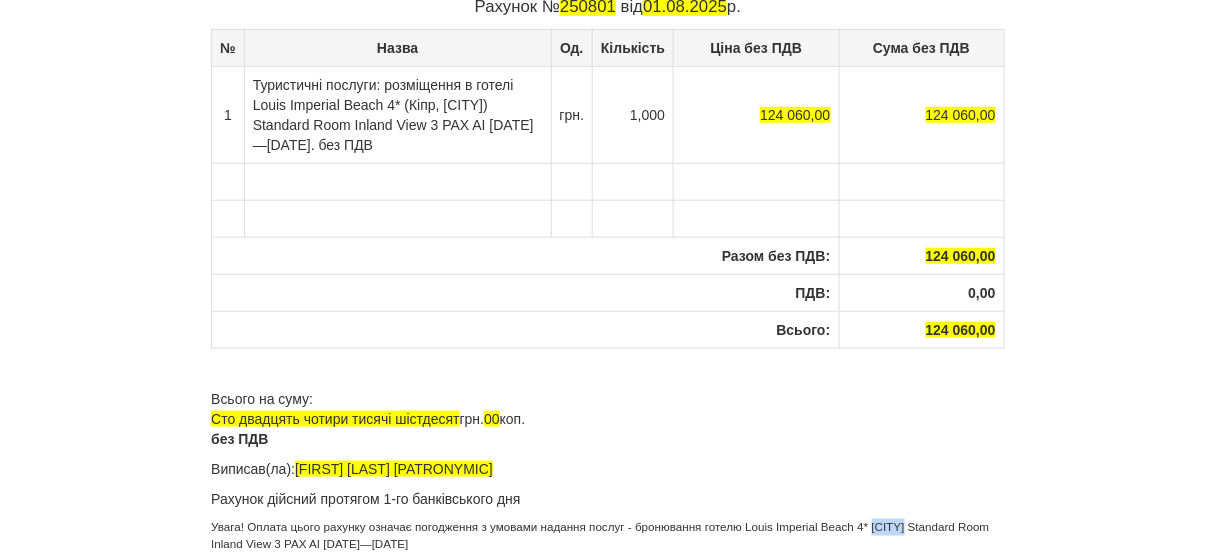 drag, startPoint x: 872, startPoint y: 521, endPoint x: 910, endPoint y: 524, distance: 38.118237 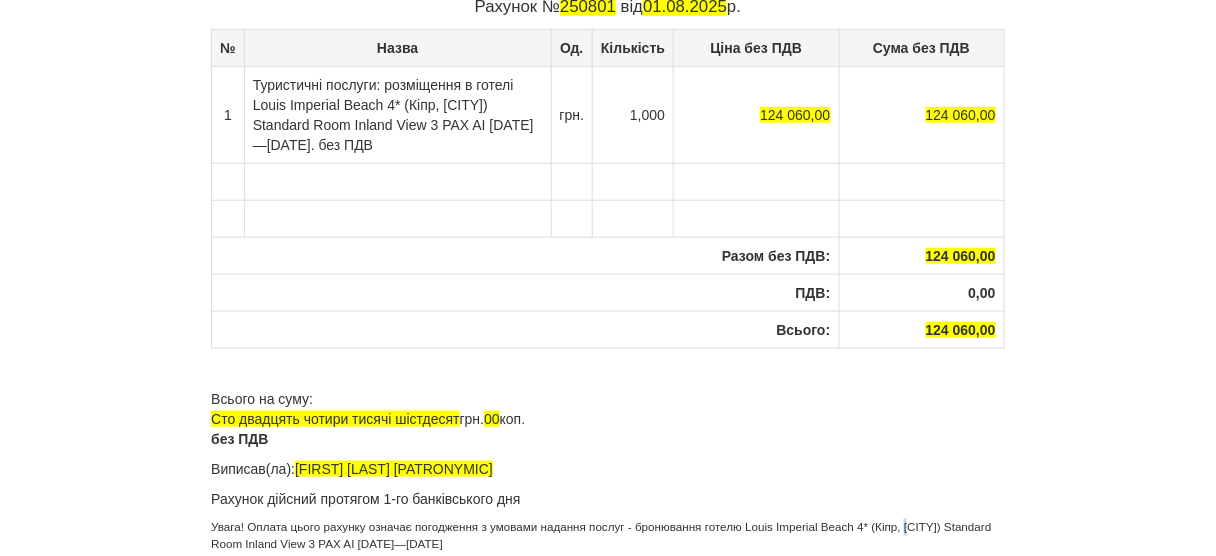 click on "Увага! Оплата цього рахунку означає погодження з умовами надання послуг - бронювання готелю Louis Imperial Beach 4*	(Кіпр, [CITY]) Standard Room Inland View	3 PAX	AI	[DATE]—[DATE]" at bounding box center (608, 535) 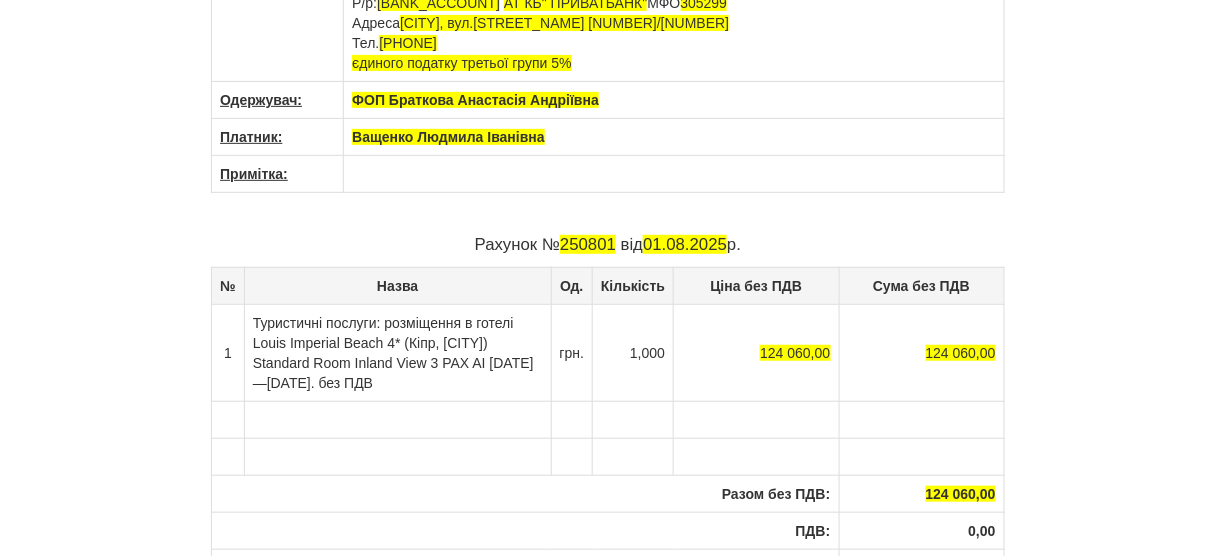 scroll, scrollTop: 0, scrollLeft: 0, axis: both 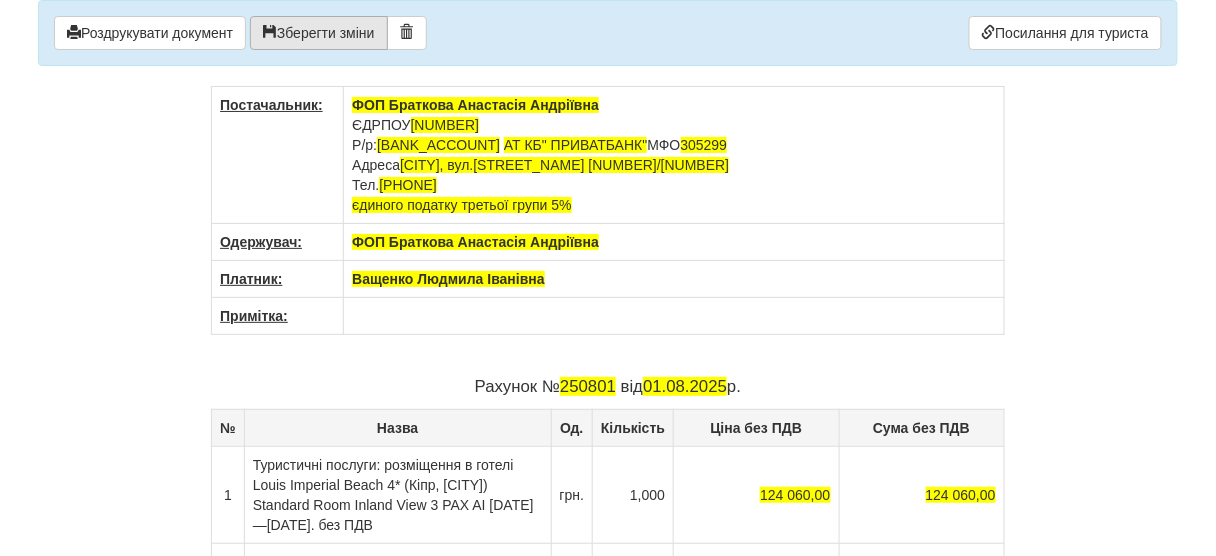 click on "Зберегти зміни" at bounding box center [319, 33] 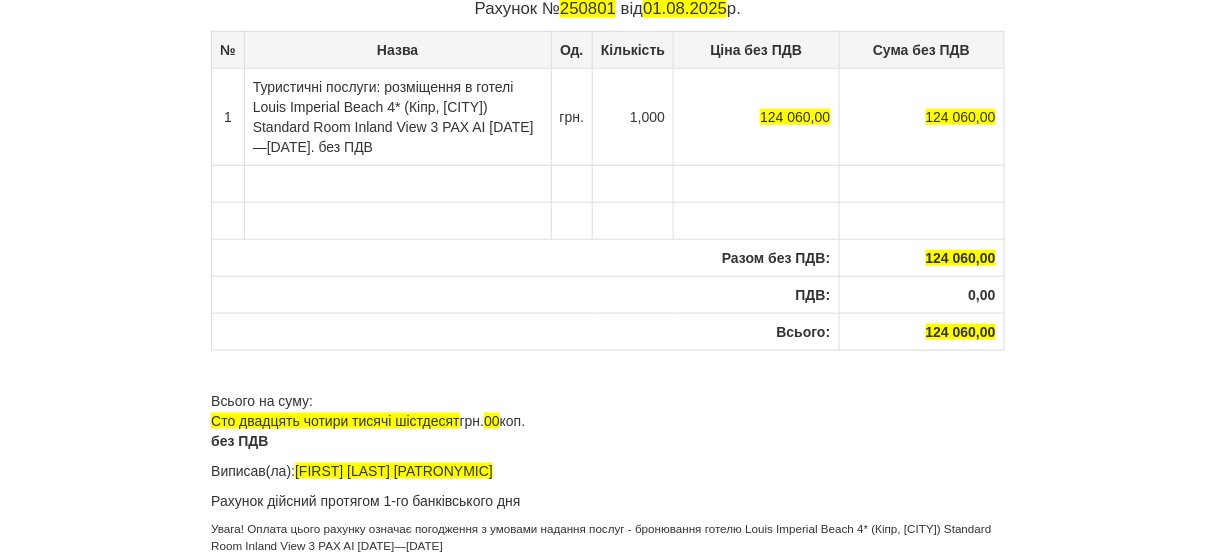 scroll, scrollTop: 380, scrollLeft: 0, axis: vertical 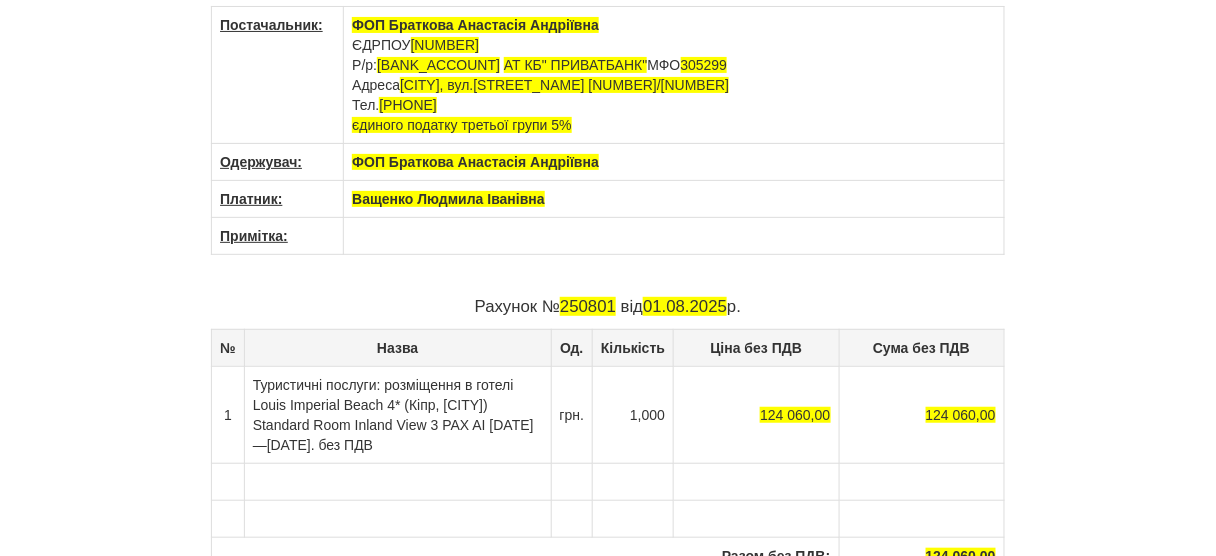 click on "×
Деякі поля не заповнено
Ми підсвітили  порожні поля  червоним кольором.                Ви можете відредагувати текст і внести відсутні дані прямо у цьому вікні.
Роздрукувати документ
Зберегти зміни
Посилання для туриста
Постачальник:
[FULL_NAME]
ЄДРПОУ  3539505627
Р/р:" at bounding box center [608, 391] 